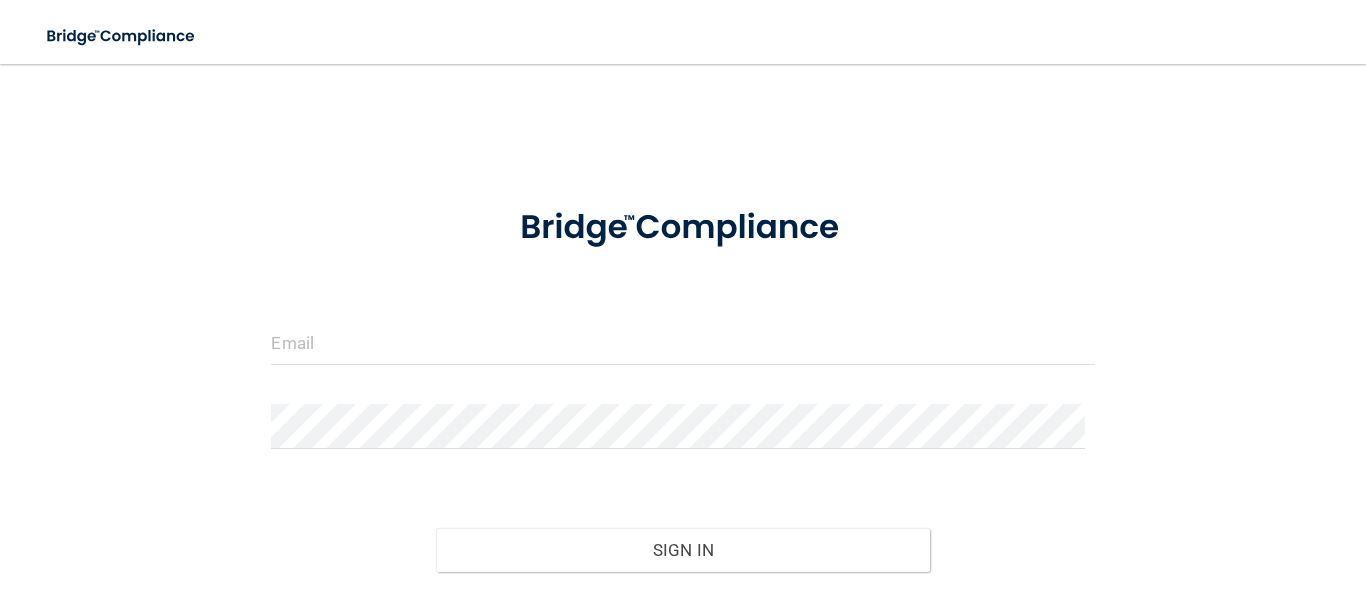 scroll, scrollTop: 0, scrollLeft: 0, axis: both 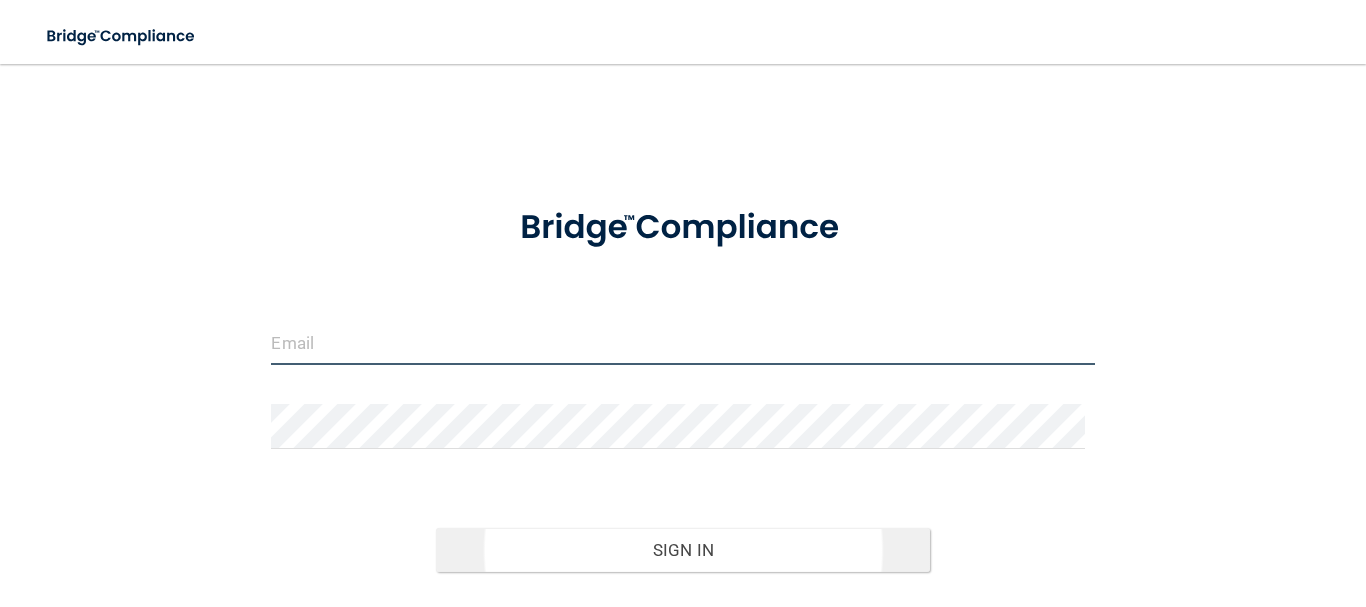 type on "[USERNAME]@example.com" 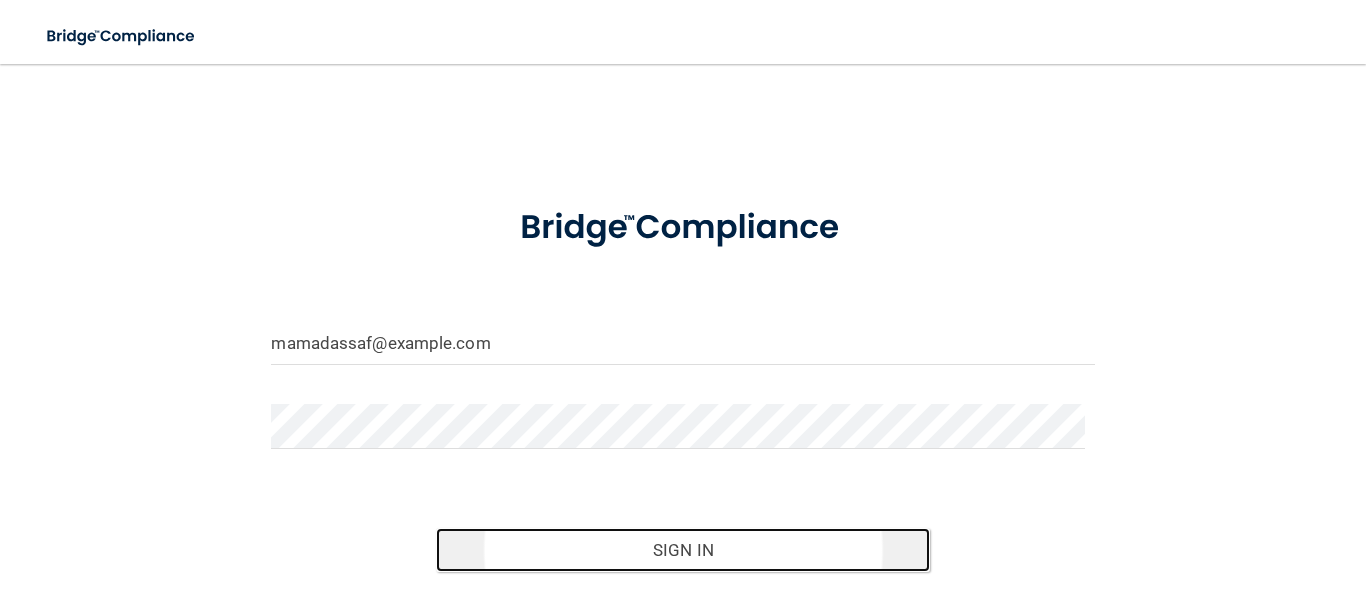 click on "Sign In" at bounding box center (683, 550) 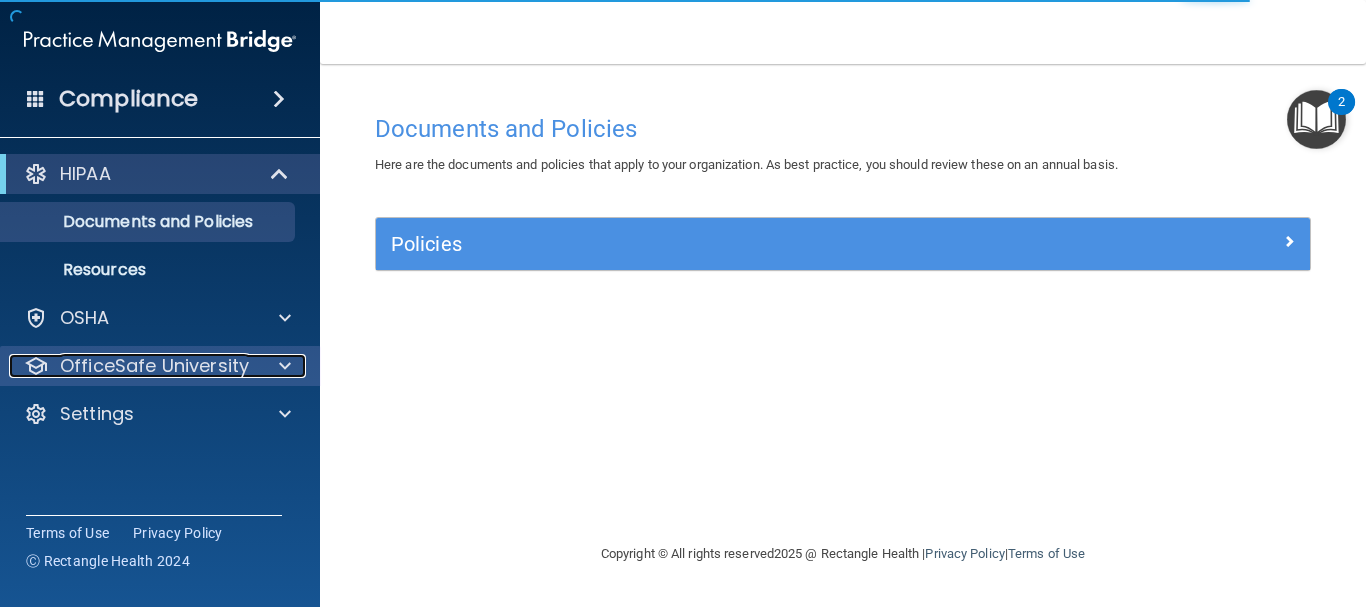 click on "OfficeSafe University" at bounding box center (154, 366) 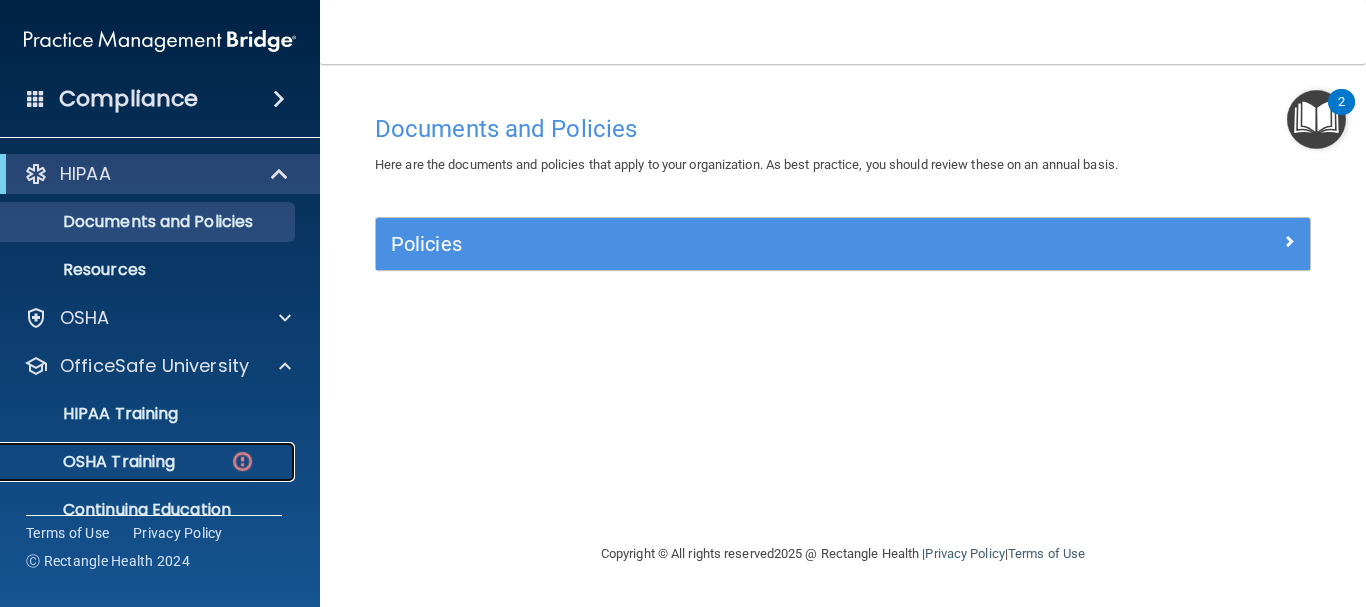 click on "OSHA Training" at bounding box center [149, 462] 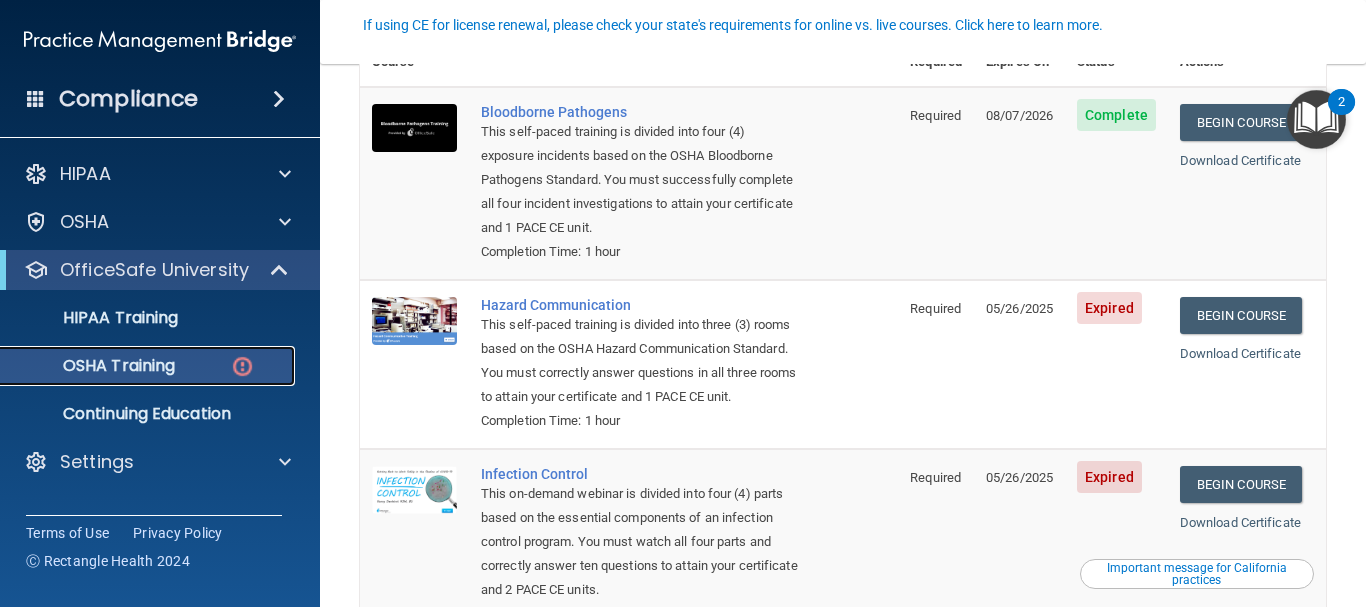 scroll, scrollTop: 195, scrollLeft: 0, axis: vertical 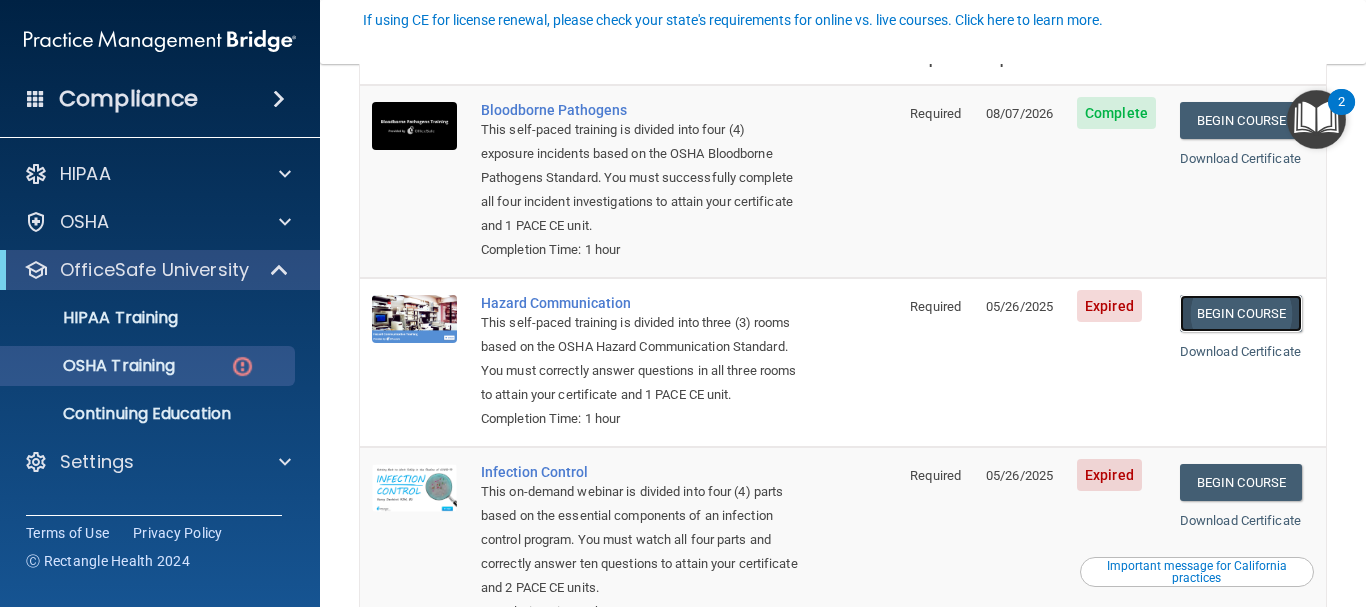 click on "Begin Course" at bounding box center (1241, 313) 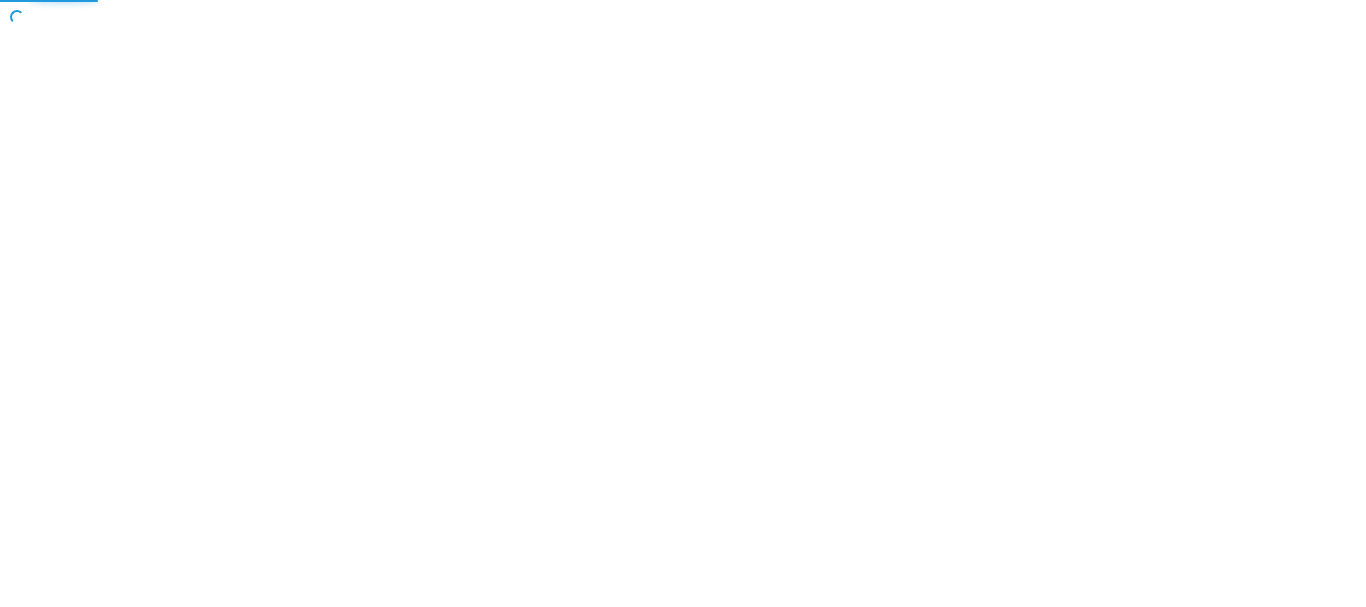 scroll, scrollTop: 0, scrollLeft: 0, axis: both 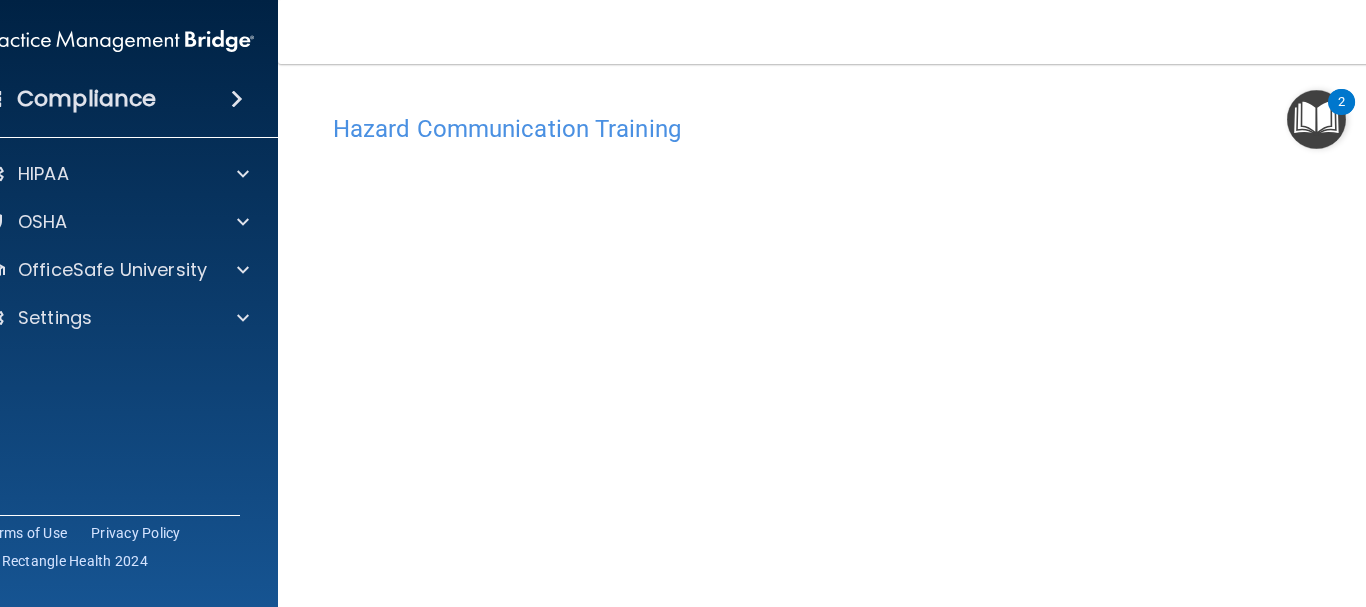 drag, startPoint x: 300, startPoint y: 166, endPoint x: 301, endPoint y: 232, distance: 66.007576 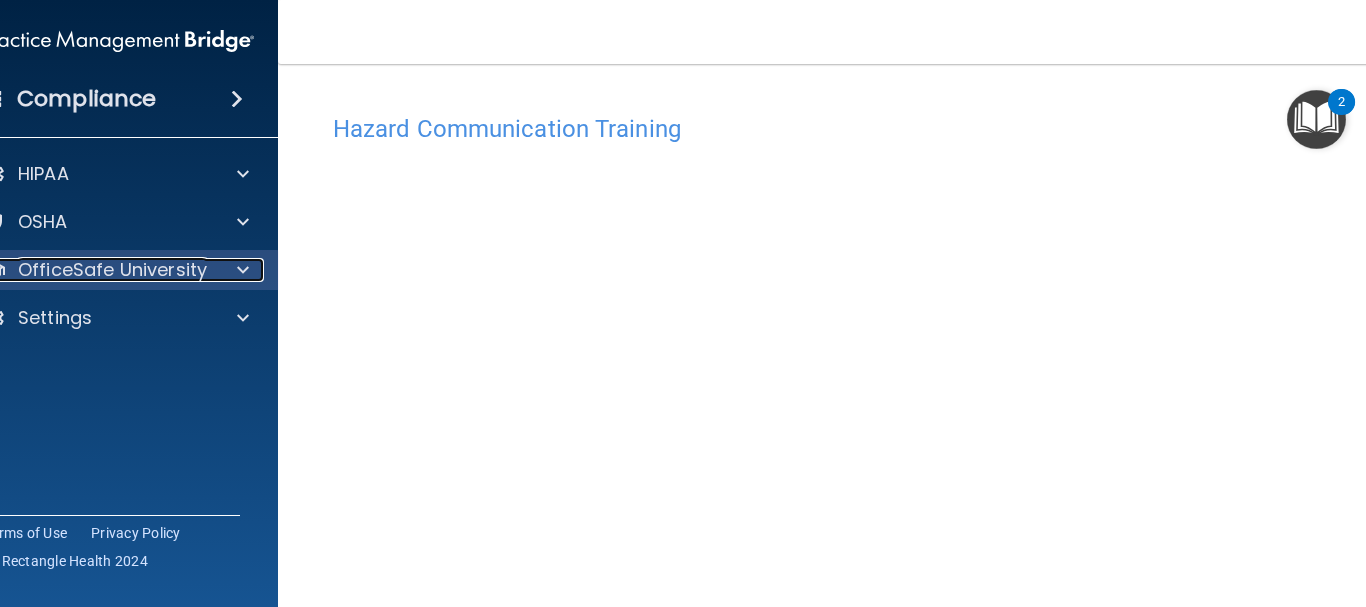 click on "OfficeSafe University" at bounding box center [91, 270] 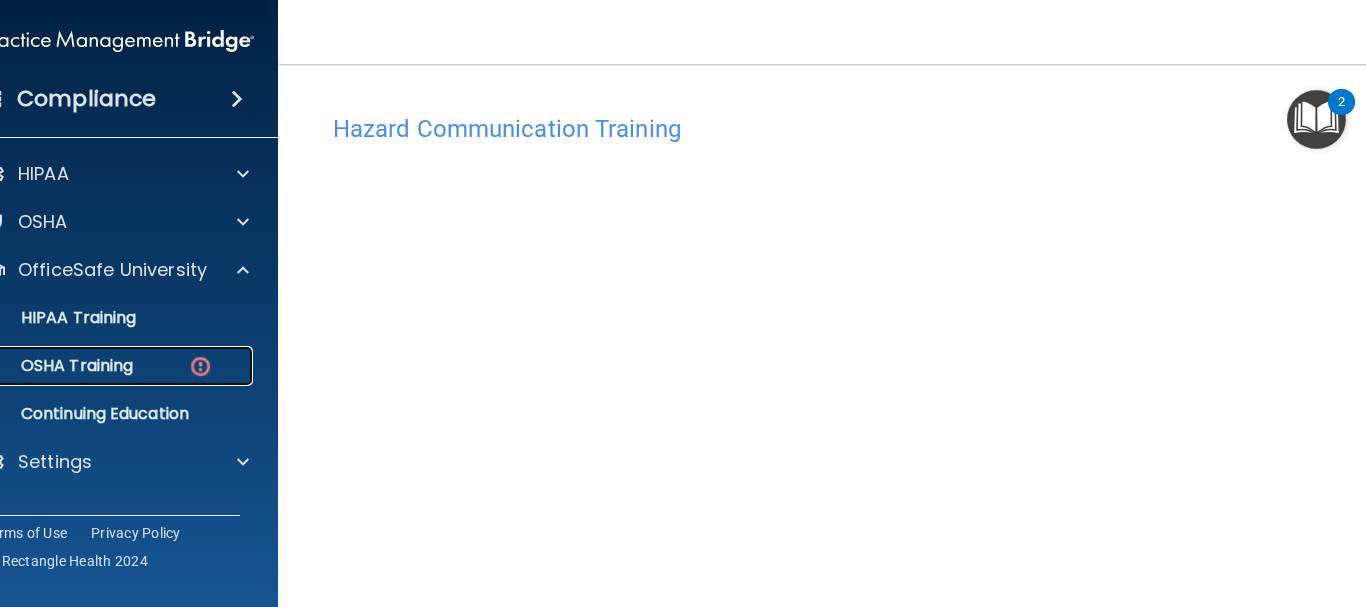 click on "OSHA Training" at bounding box center (95, 366) 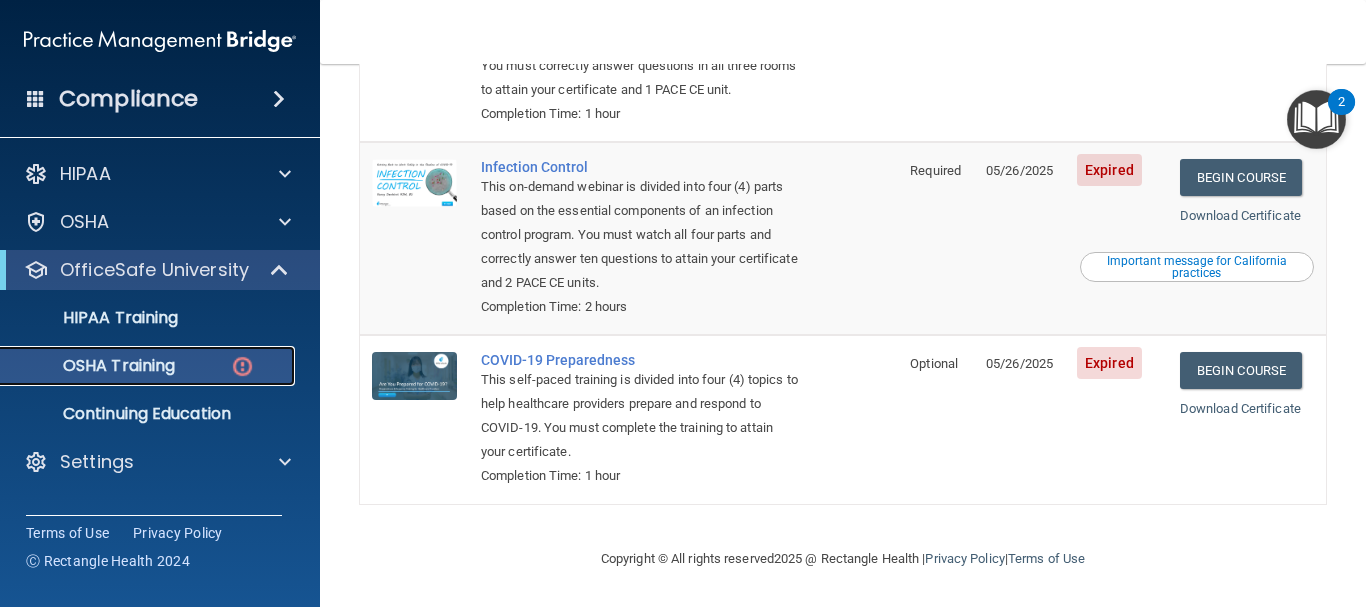 scroll, scrollTop: 529, scrollLeft: 0, axis: vertical 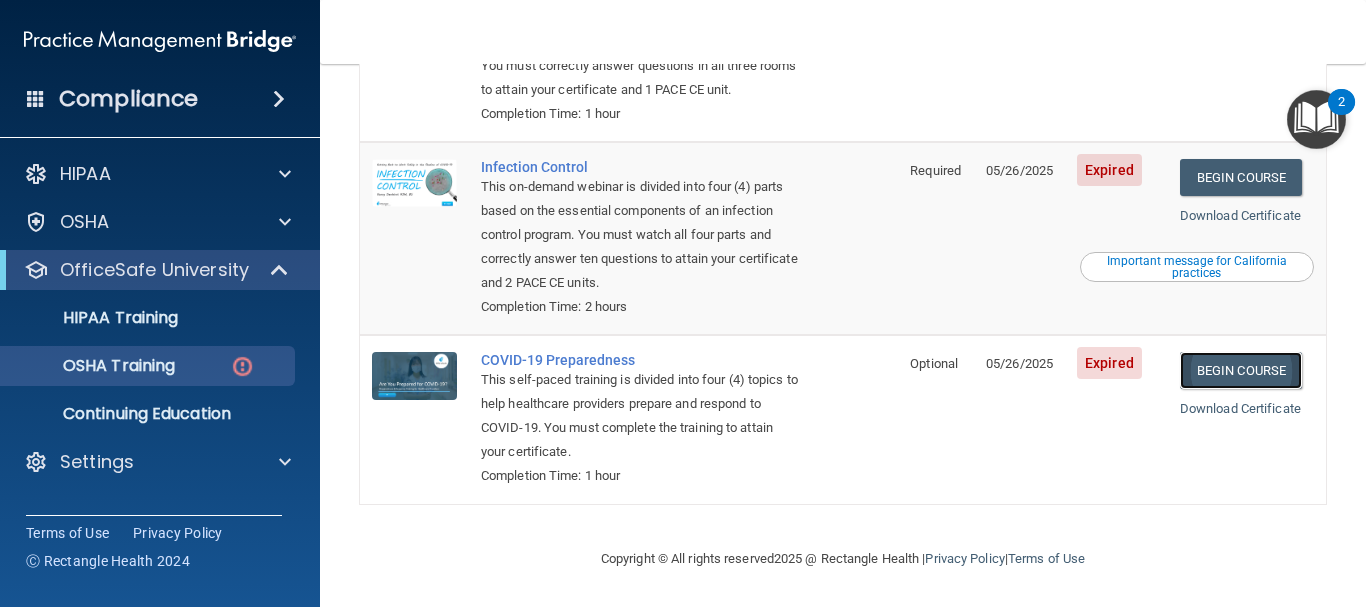 click on "Begin Course" at bounding box center (1241, 370) 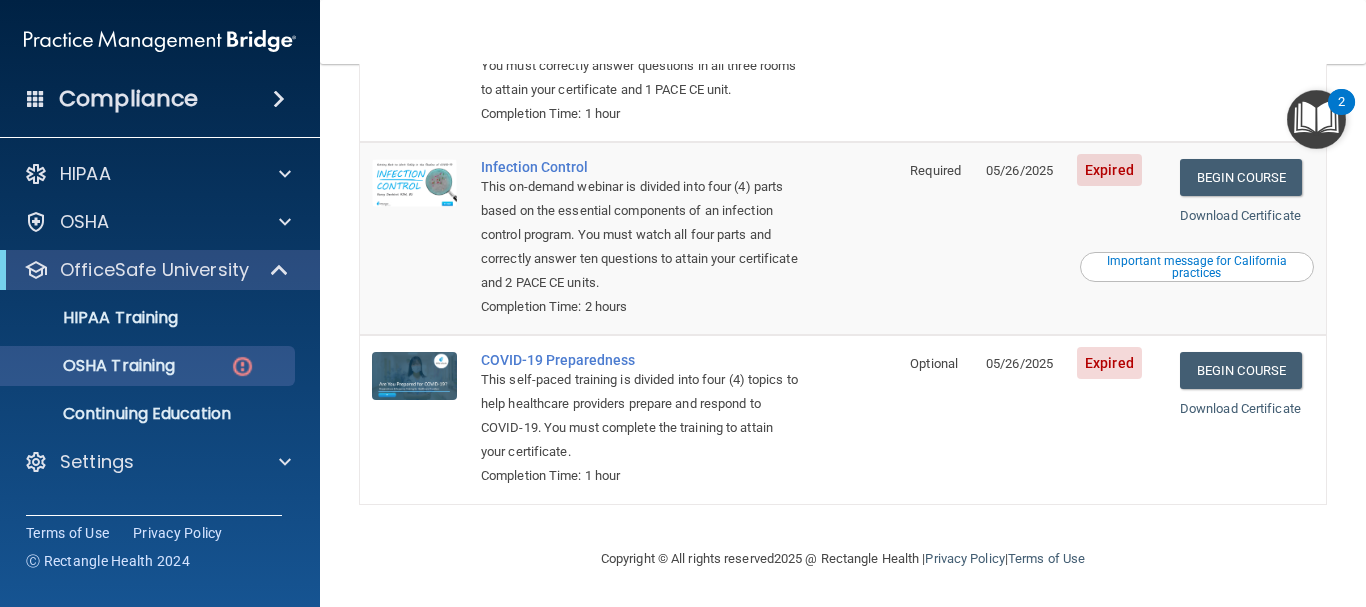 click on "Important message for California practices" at bounding box center [1197, 267] 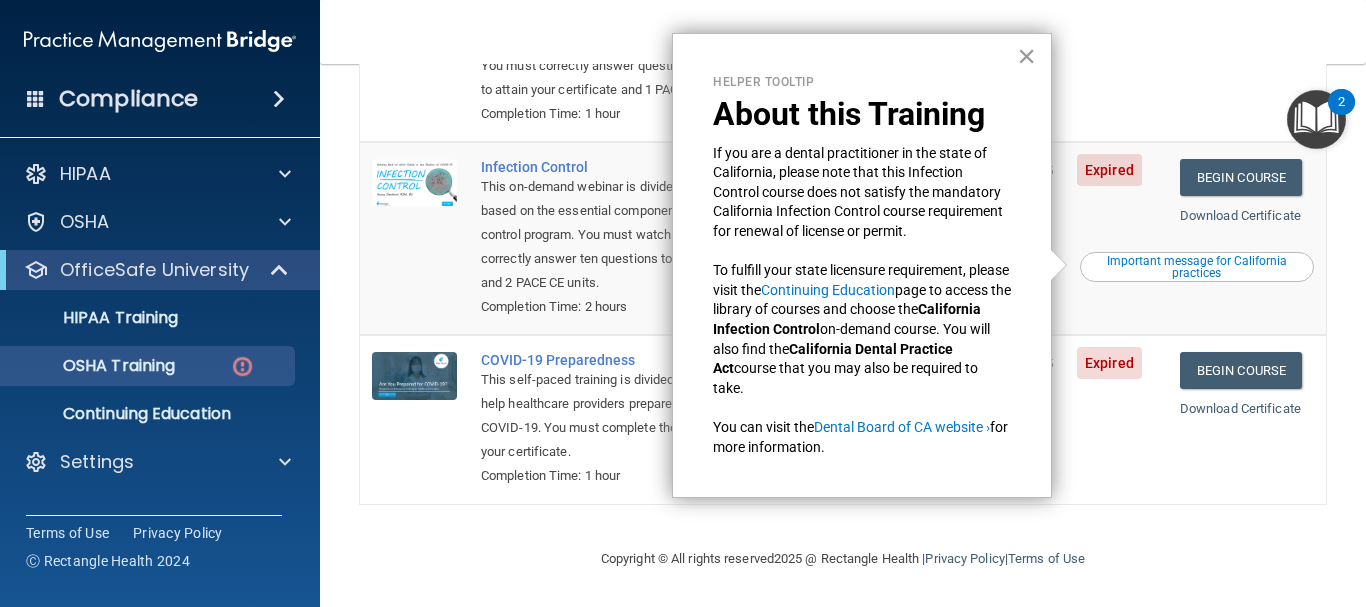 click on "×" at bounding box center (1026, 56) 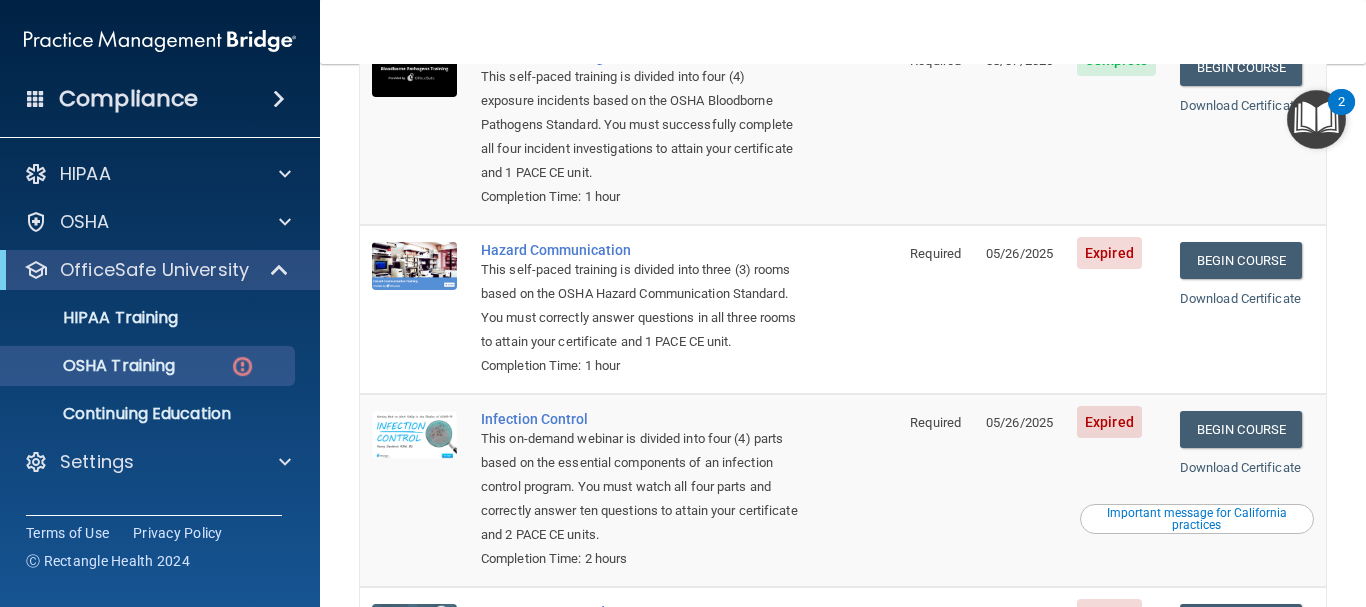 scroll, scrollTop: 250, scrollLeft: 0, axis: vertical 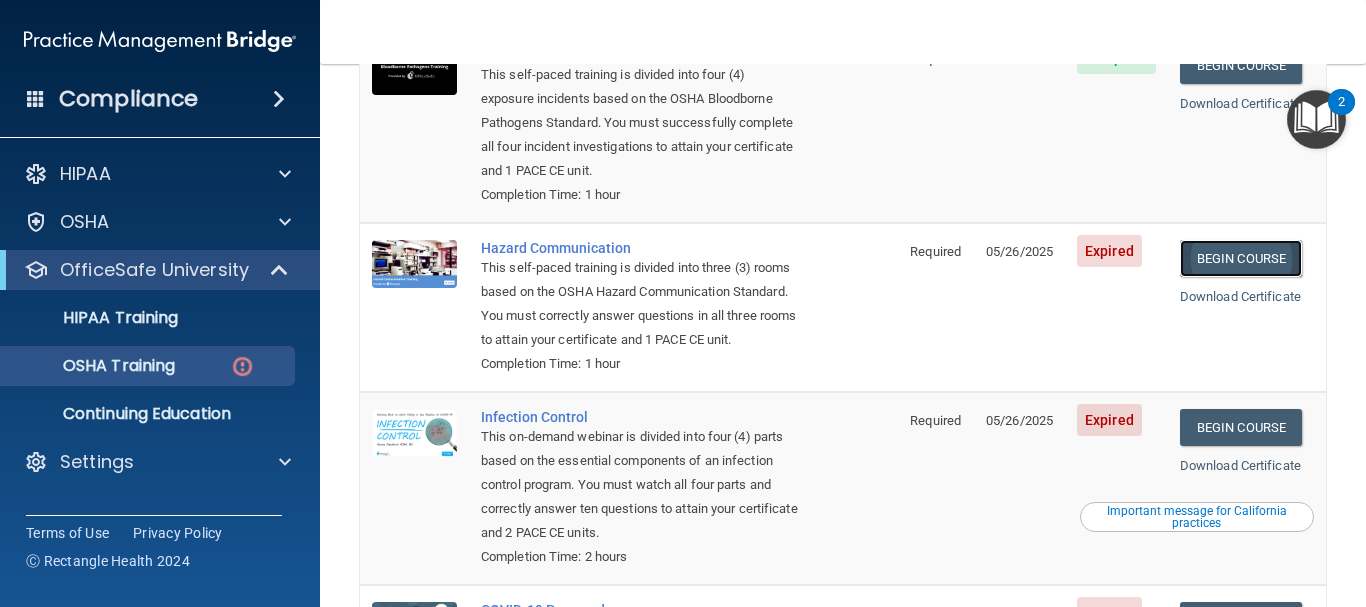 click on "Begin Course" at bounding box center (1241, 258) 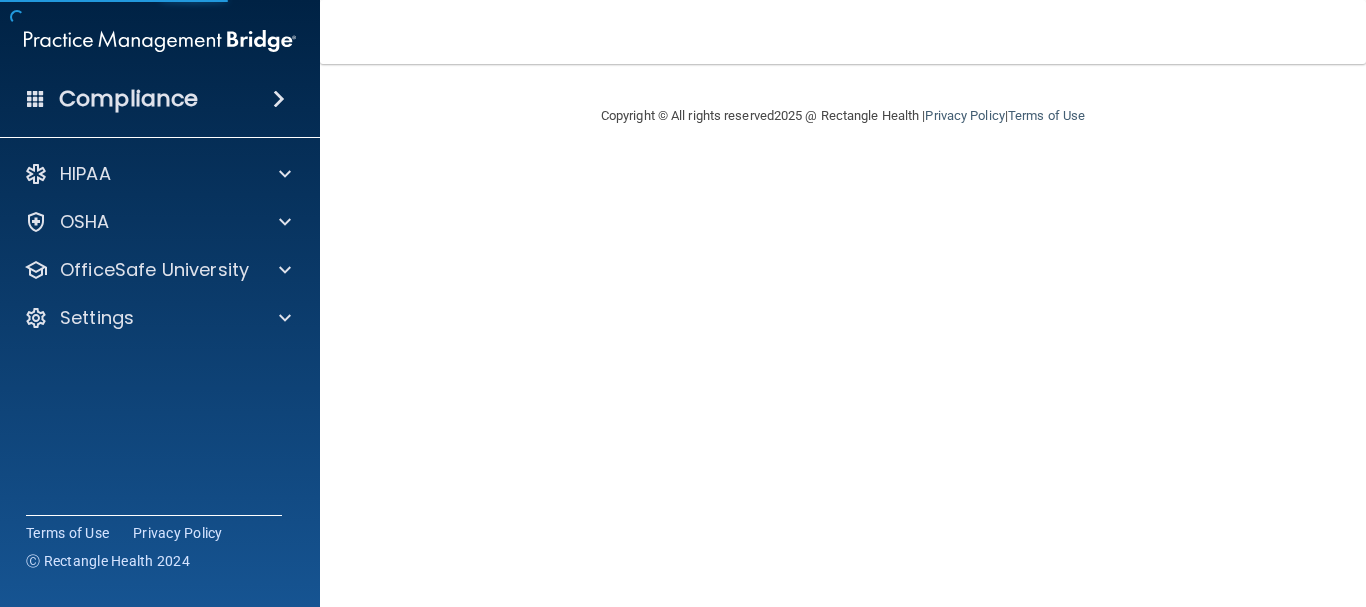 scroll, scrollTop: 0, scrollLeft: 0, axis: both 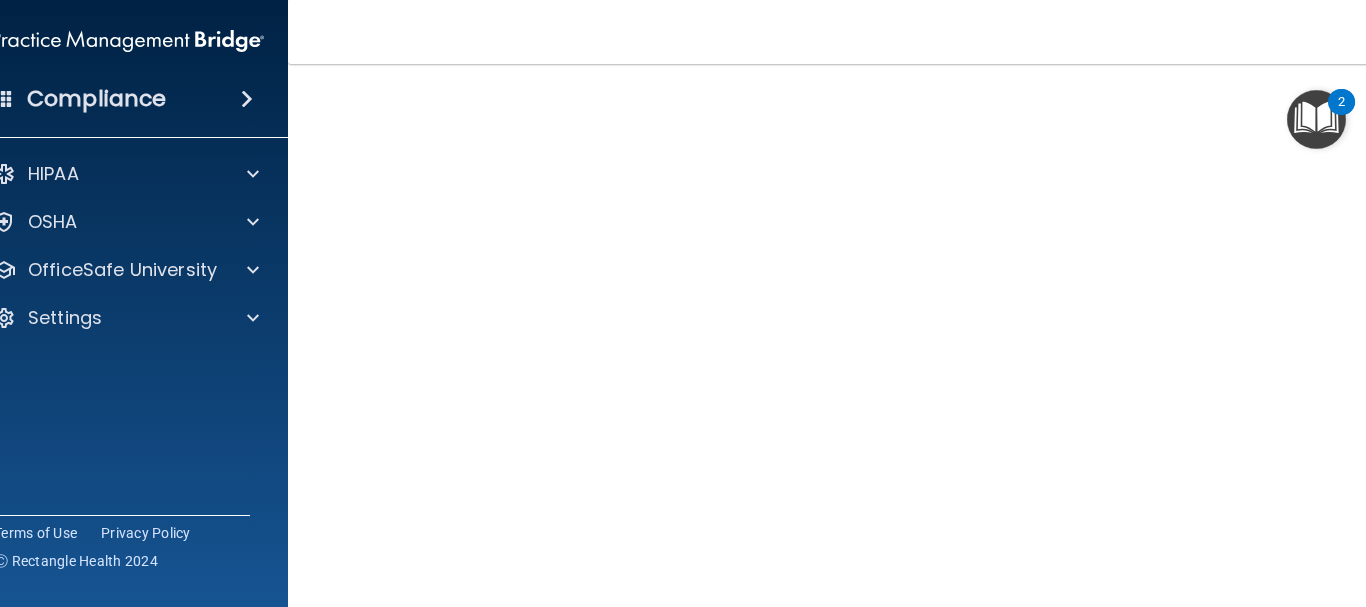 drag, startPoint x: 296, startPoint y: 255, endPoint x: 303, endPoint y: 396, distance: 141.17365 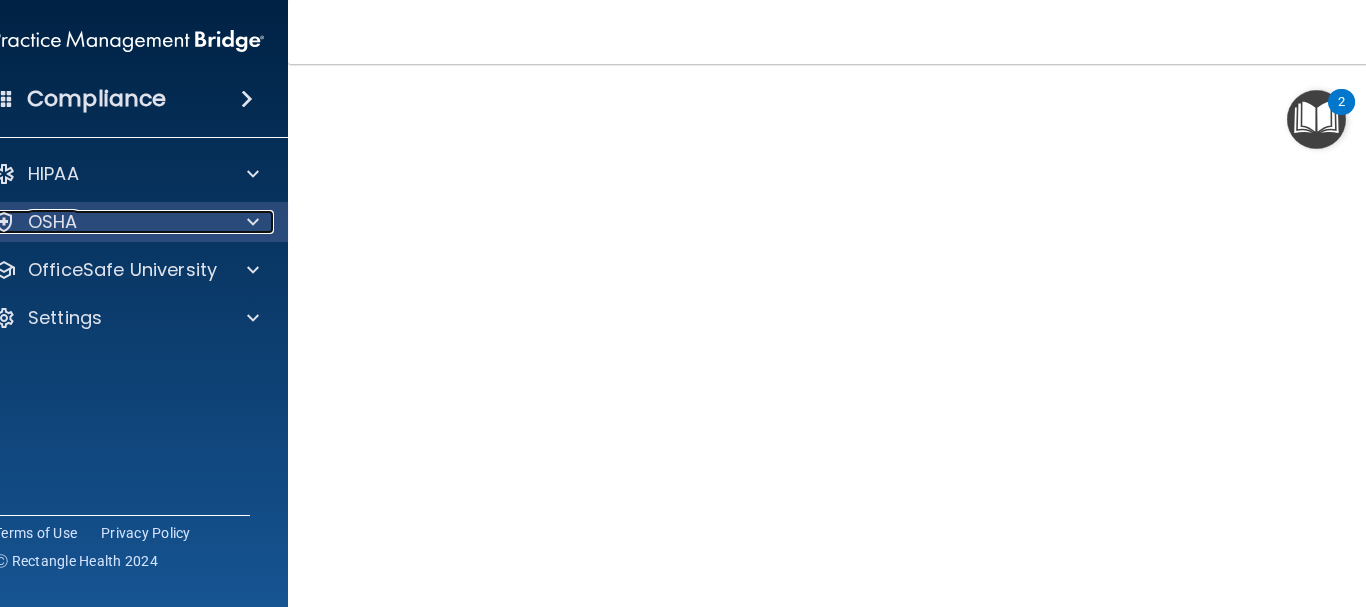 click at bounding box center [250, 222] 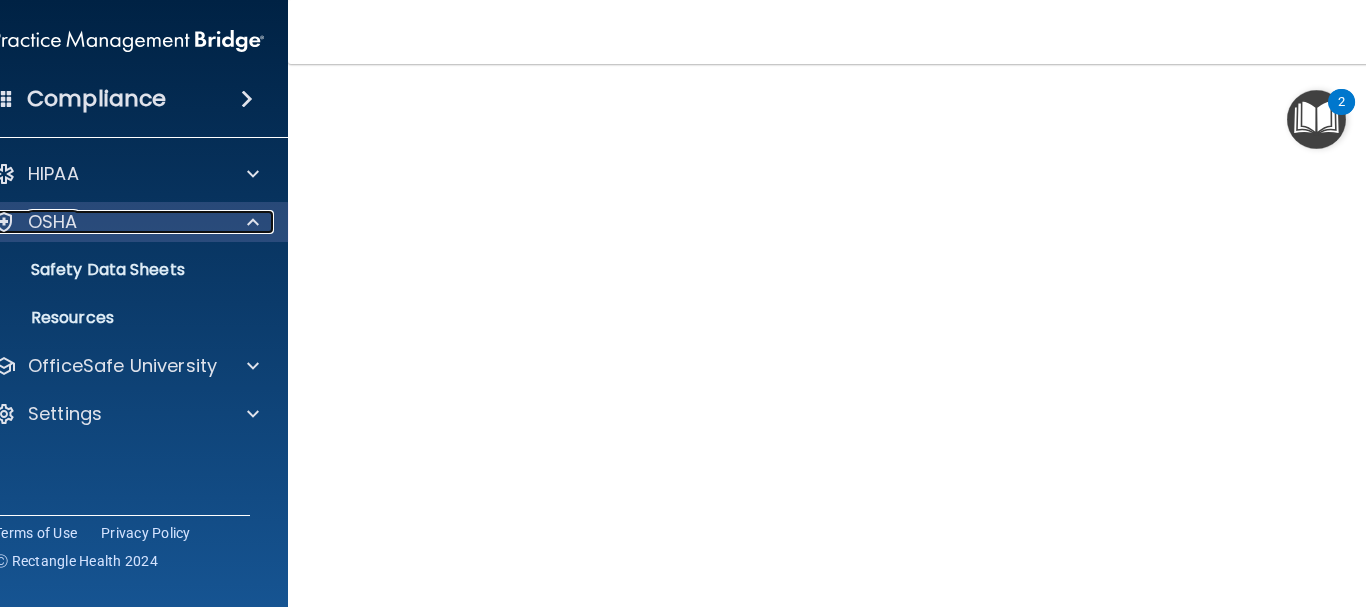 click at bounding box center (250, 222) 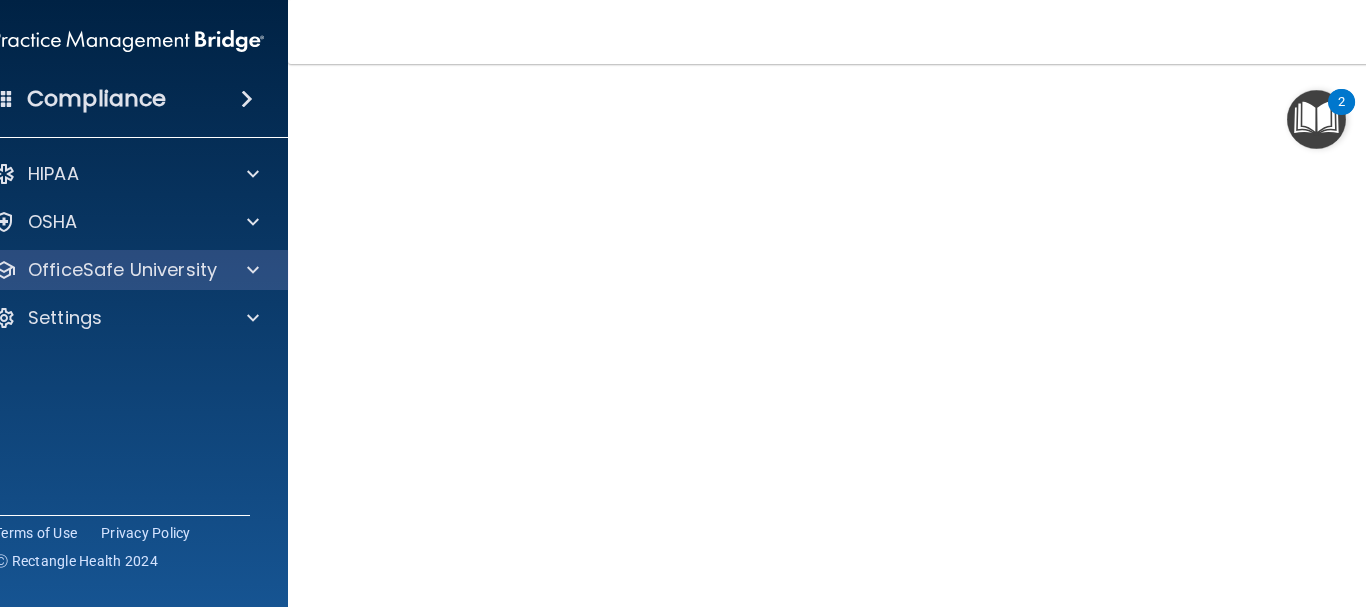 click on "OfficeSafe University" at bounding box center [128, 270] 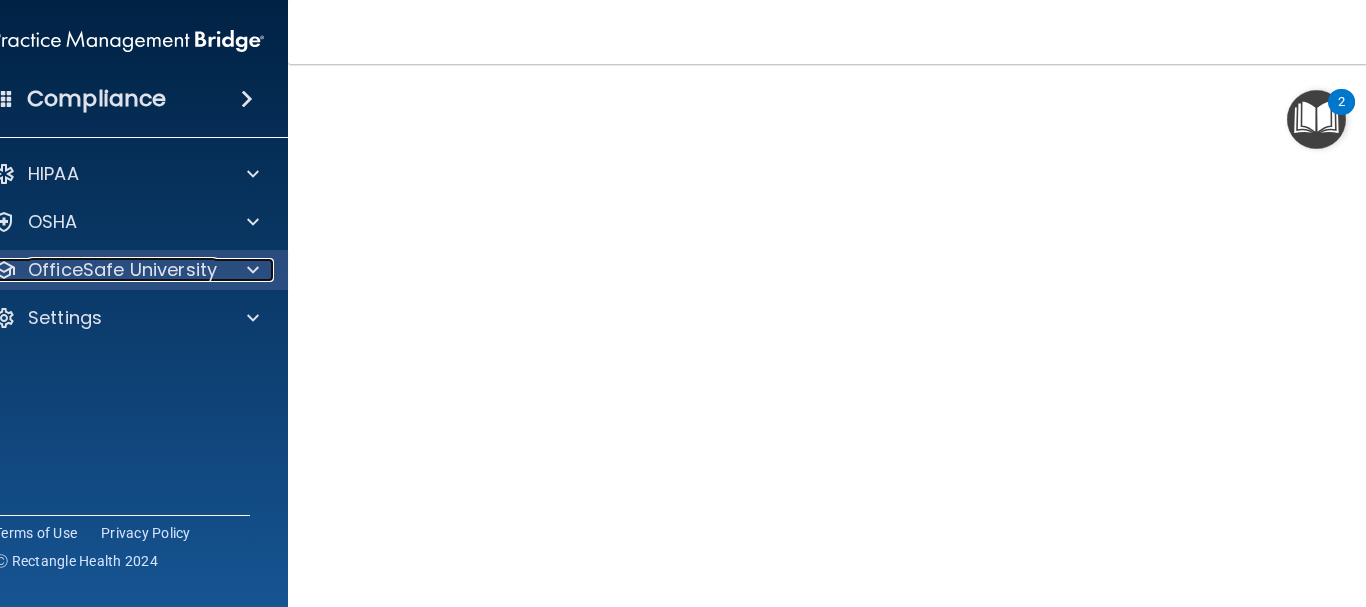 click at bounding box center [250, 270] 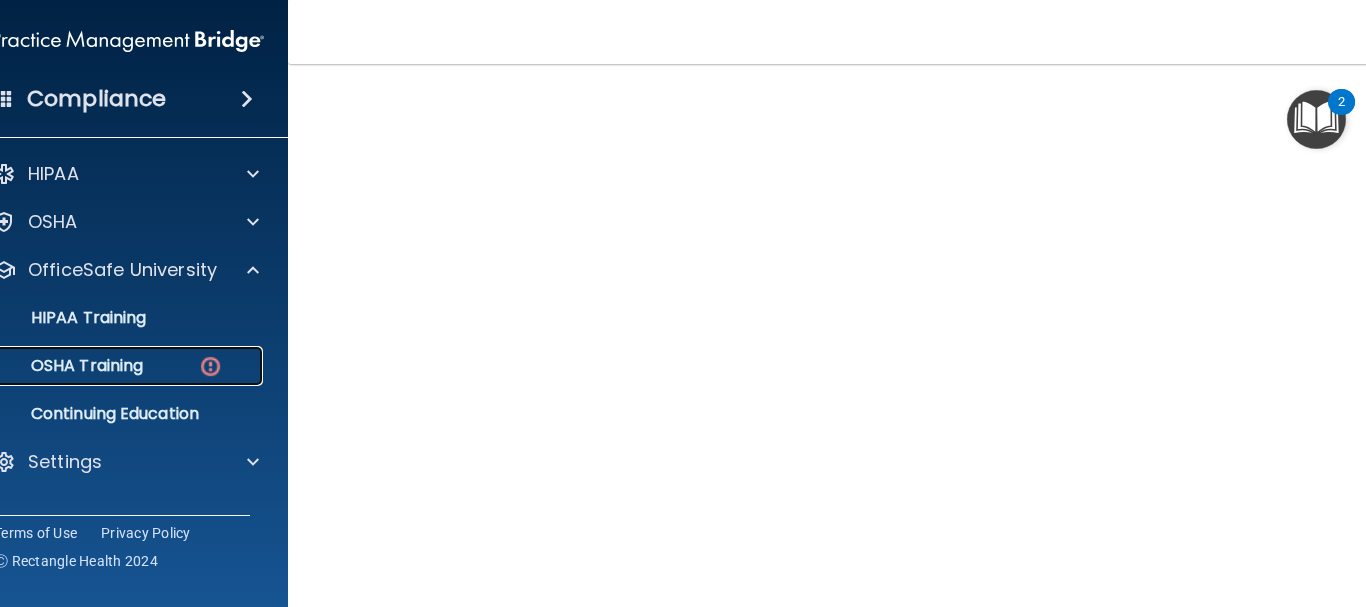 click on "OSHA Training" at bounding box center (117, 366) 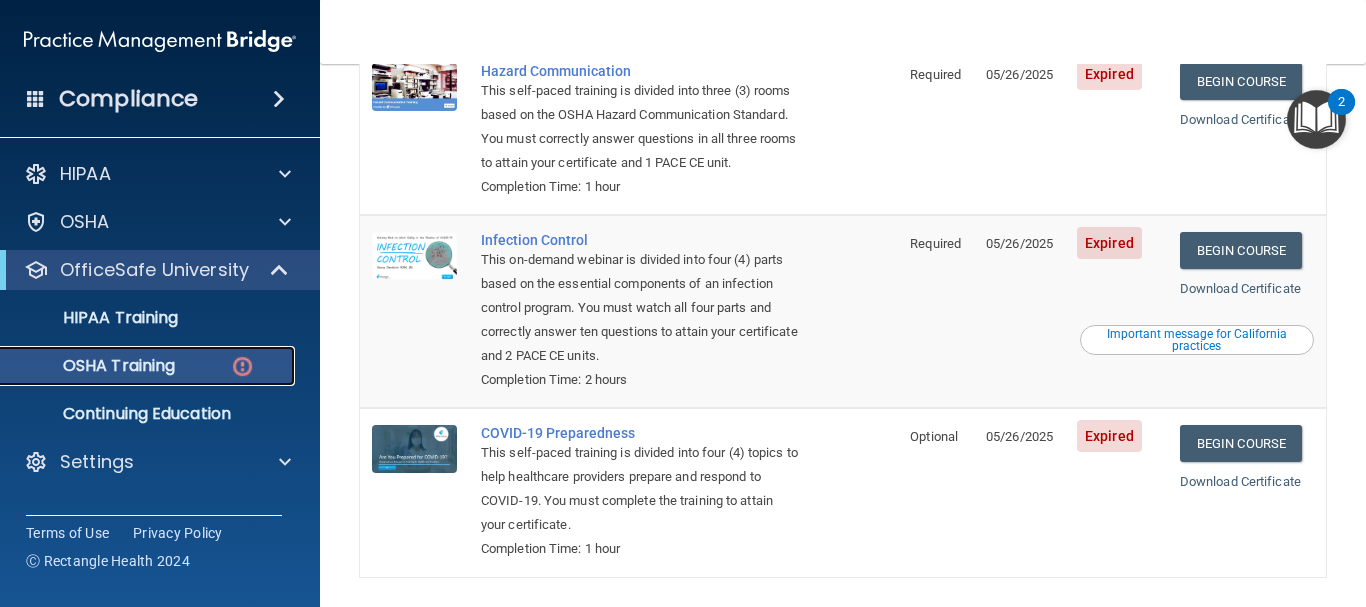 scroll, scrollTop: 429, scrollLeft: 0, axis: vertical 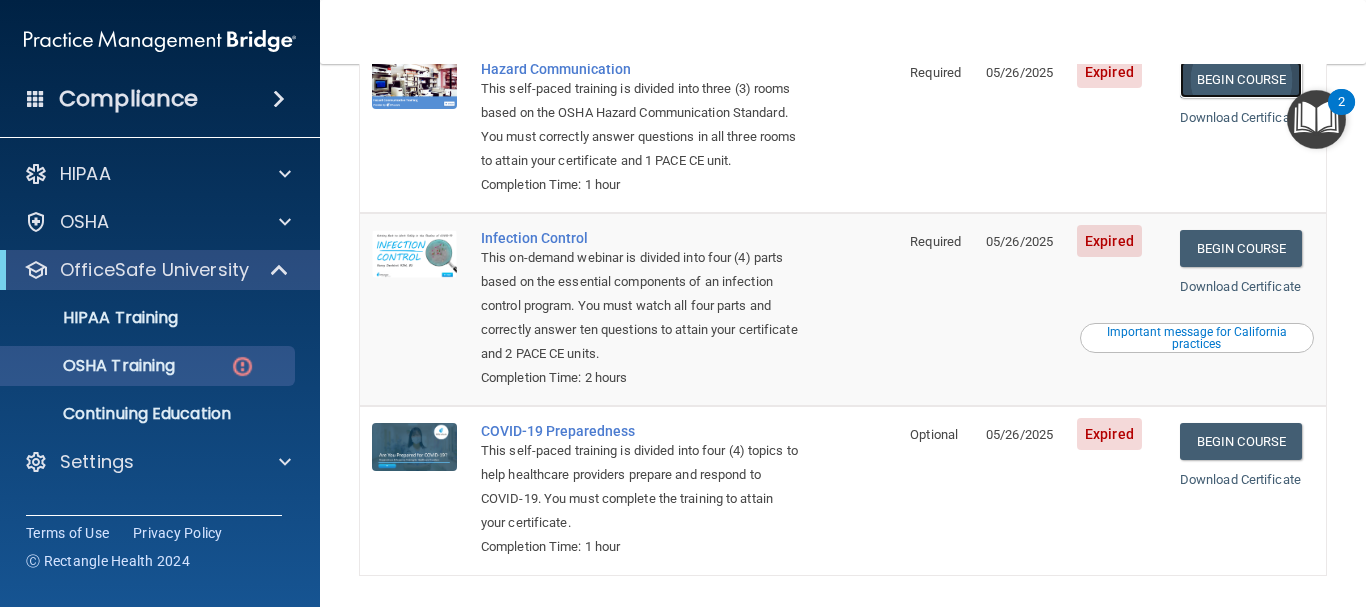 click on "Begin Course" at bounding box center (1241, 79) 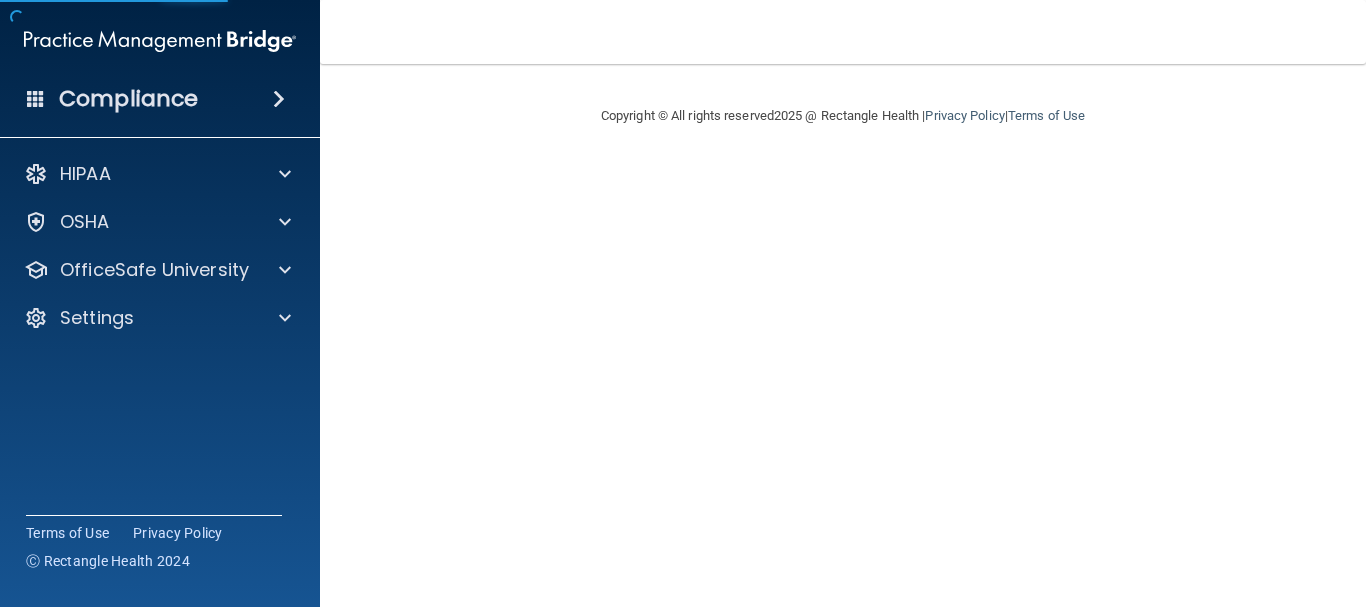 scroll, scrollTop: 0, scrollLeft: 0, axis: both 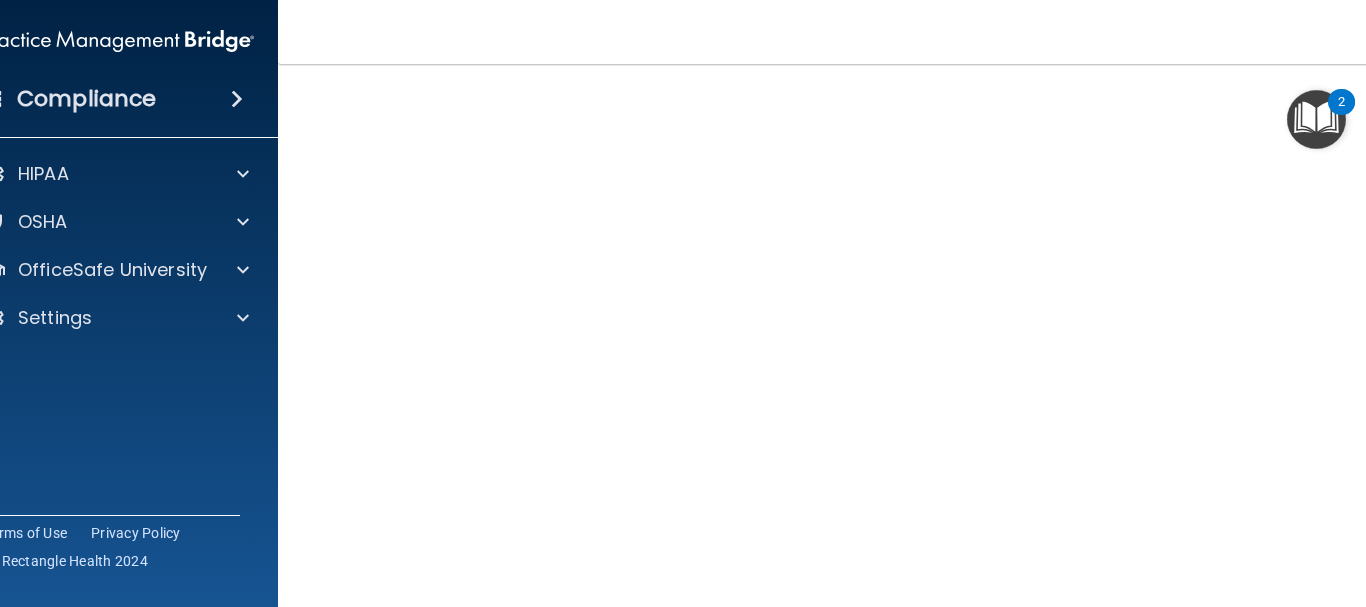 drag, startPoint x: 313, startPoint y: 270, endPoint x: 293, endPoint y: 214, distance: 59.464275 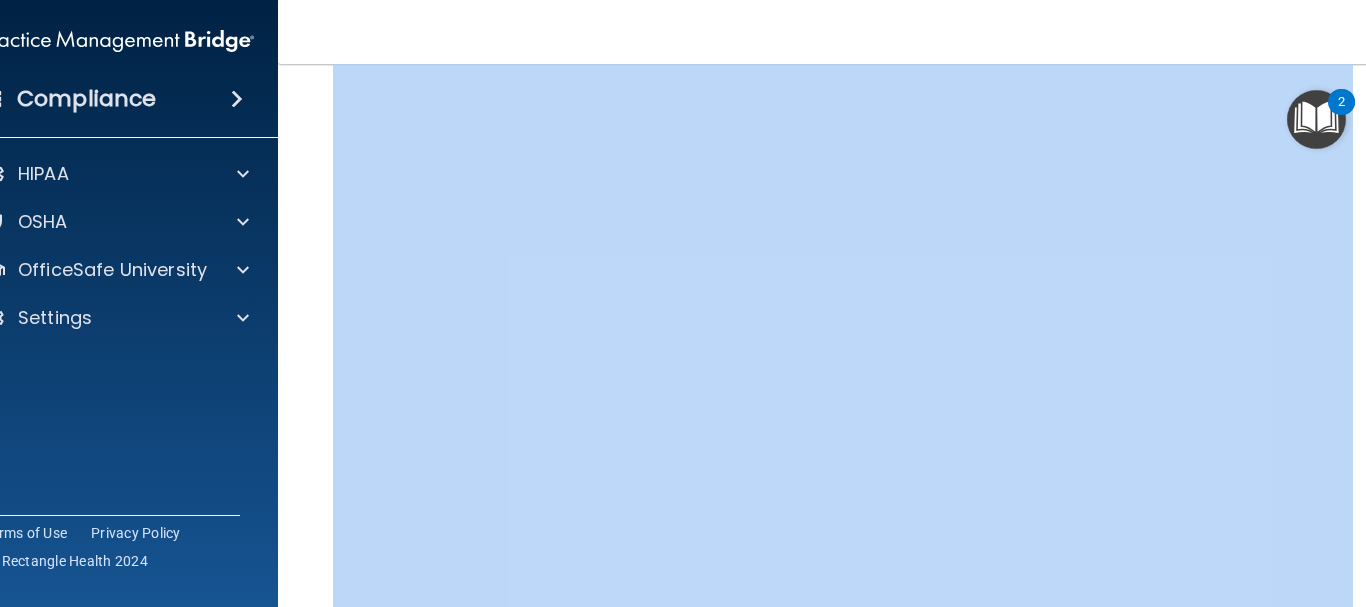 click on "Hazard Communication Training         This course doesn’t expire until [DATE]. Are you sure you want to take this course now?   Take the course anyway!            Copyright © All rights reserved  [YEAR] @ Rectangle Health |  Privacy Policy  |  Terms of Use" at bounding box center [843, 335] 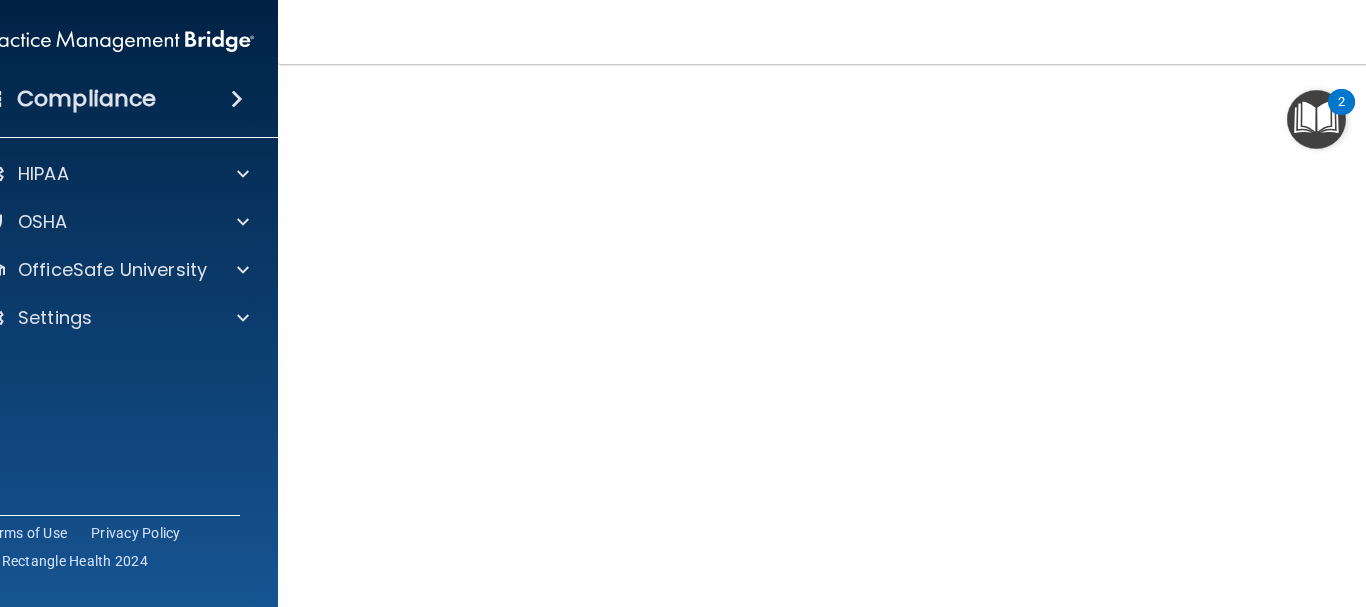 drag, startPoint x: 1362, startPoint y: 396, endPoint x: 1365, endPoint y: 385, distance: 11.401754 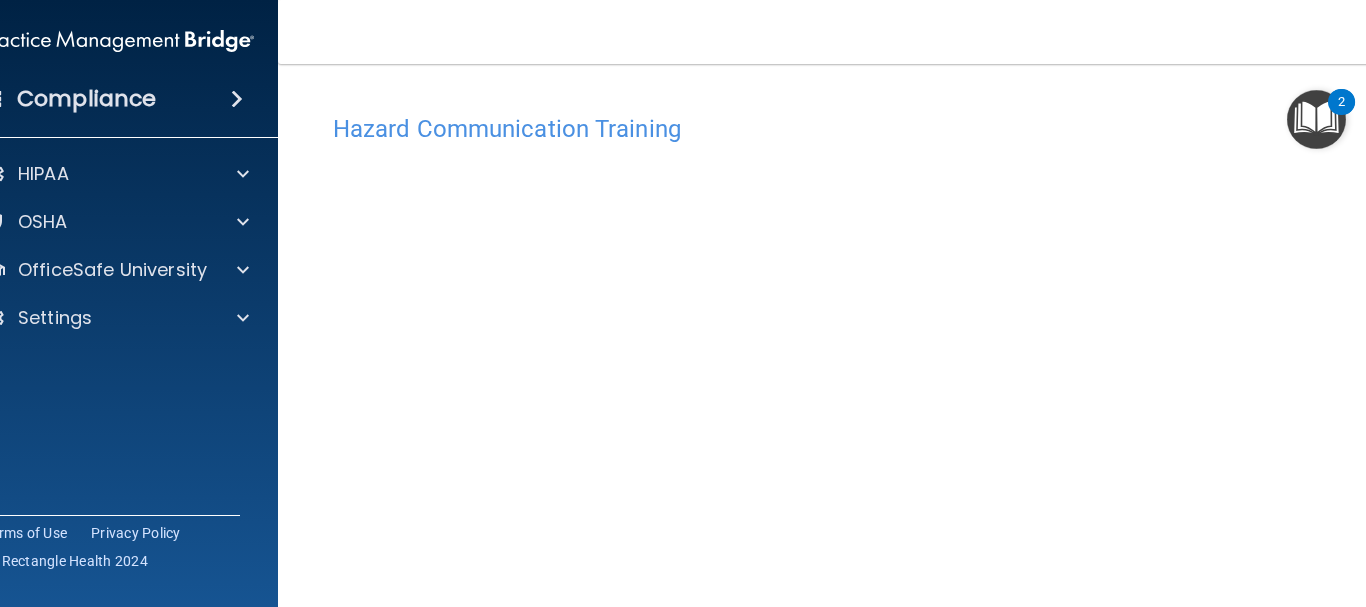 click on "Hazard Communication Training" at bounding box center (843, 129) 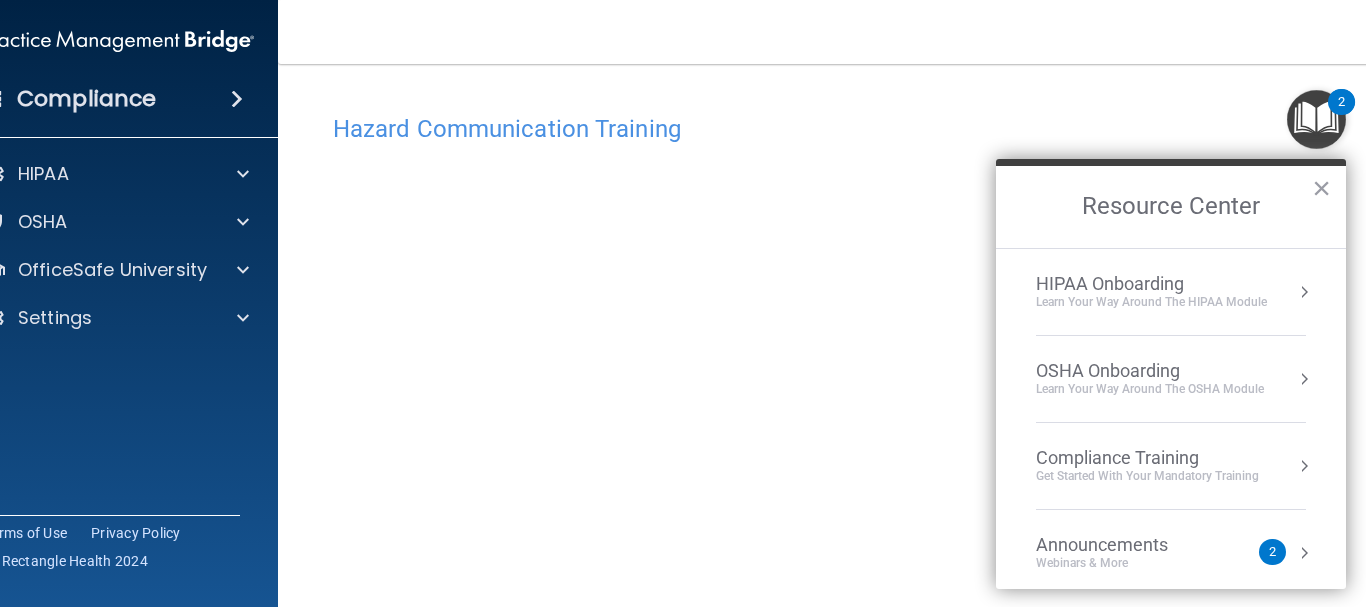 click on "Hazard Communication Training" at bounding box center [843, 129] 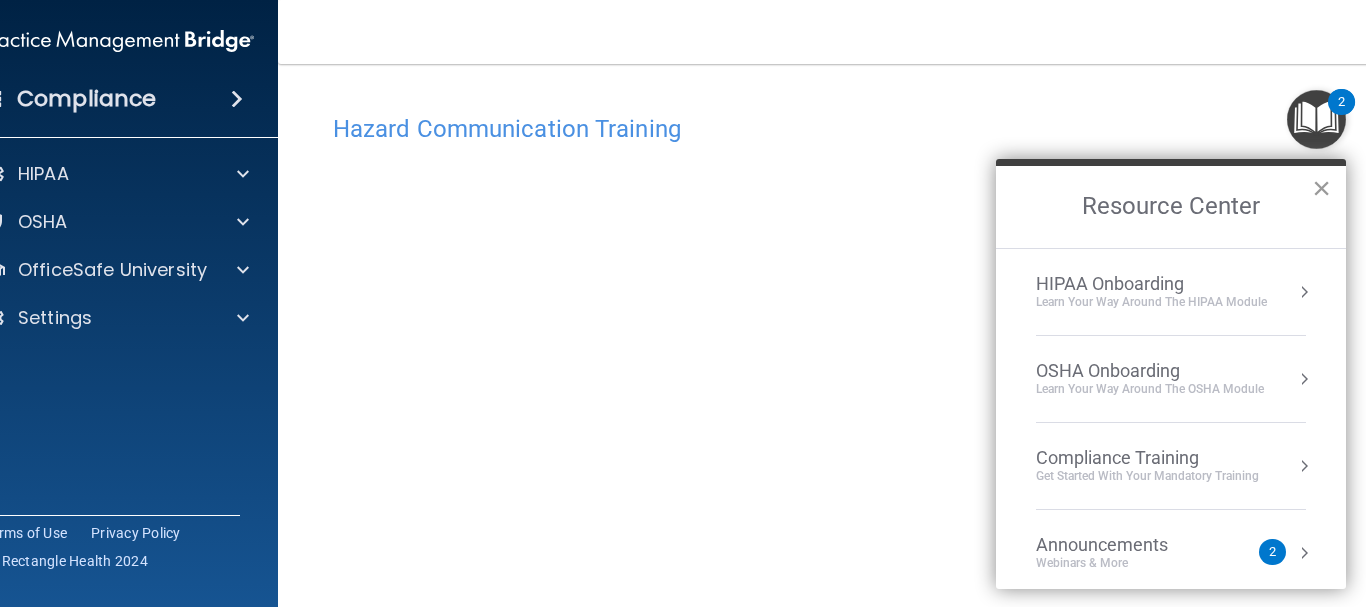click on "×" at bounding box center (1321, 188) 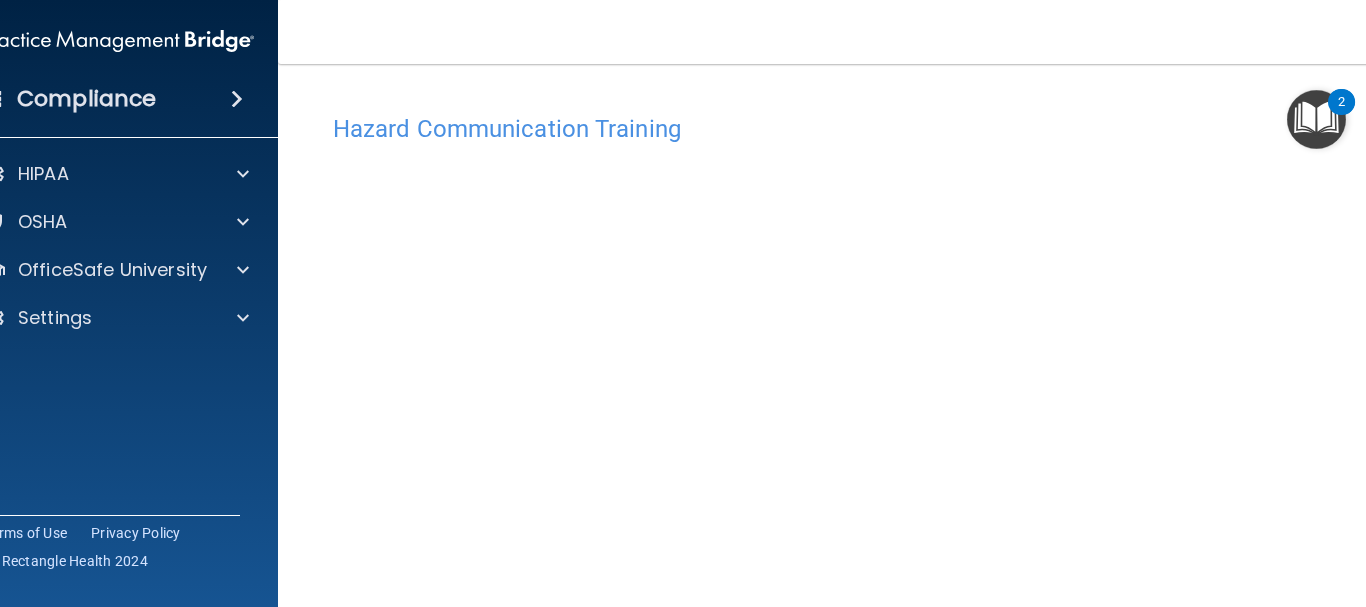drag, startPoint x: 1360, startPoint y: 364, endPoint x: 1353, endPoint y: 335, distance: 29.832869 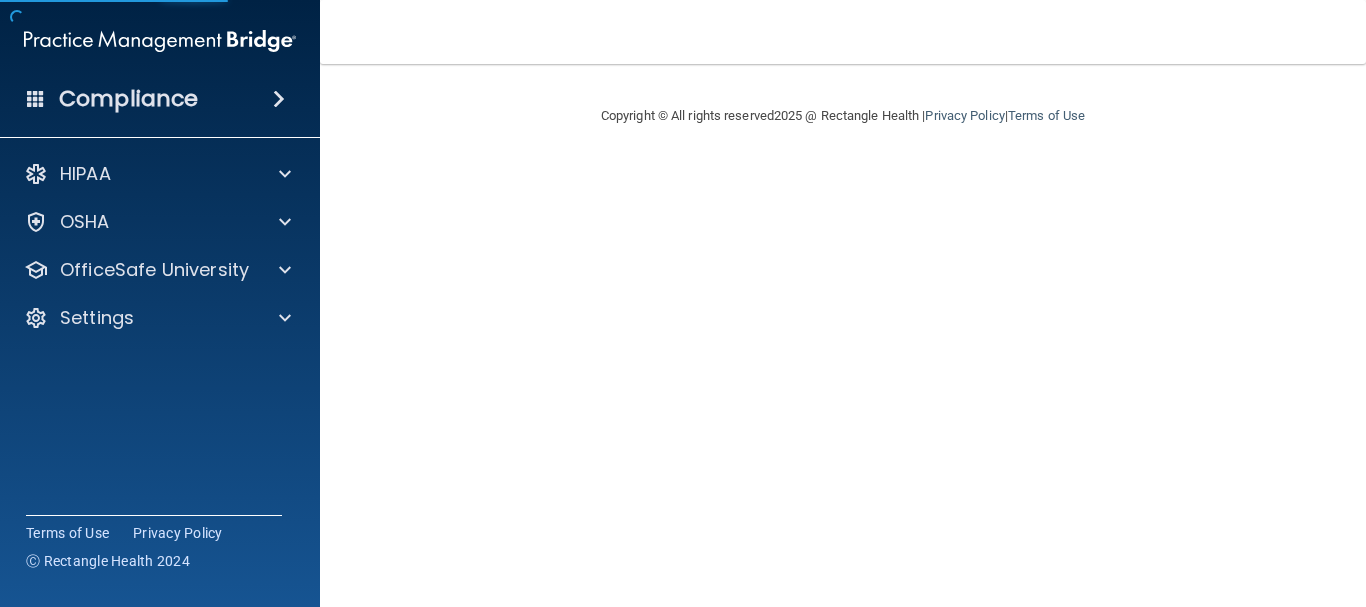 scroll, scrollTop: 0, scrollLeft: 0, axis: both 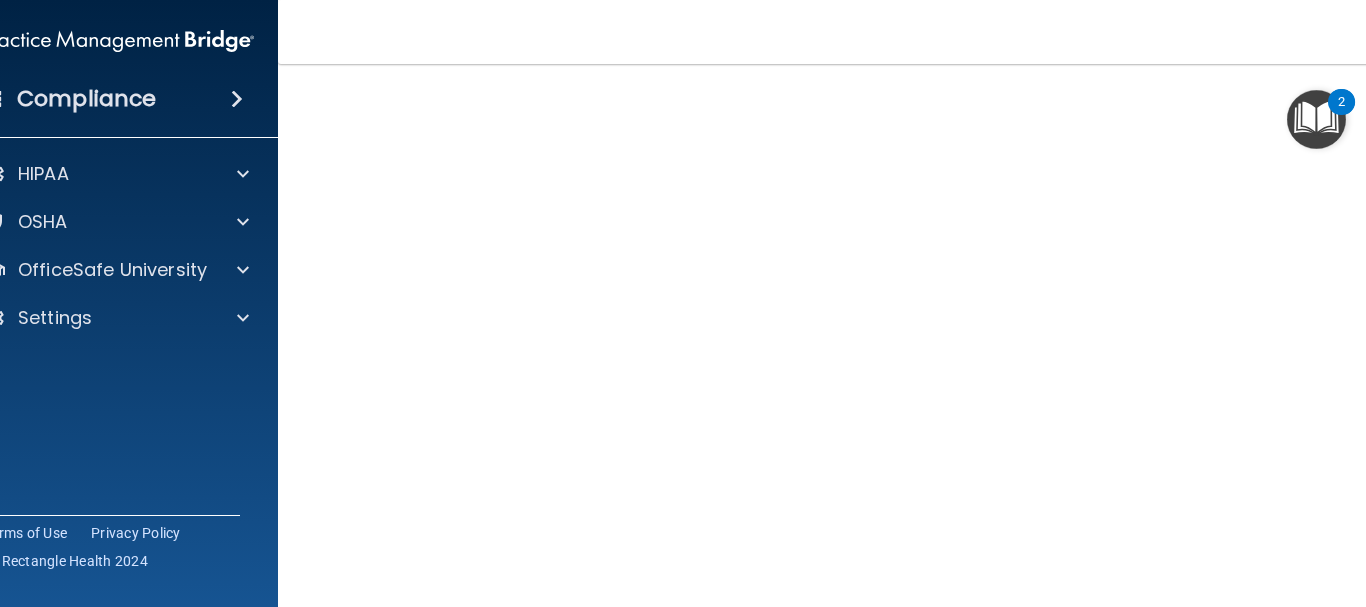 drag, startPoint x: 307, startPoint y: 200, endPoint x: 320, endPoint y: 356, distance: 156.54073 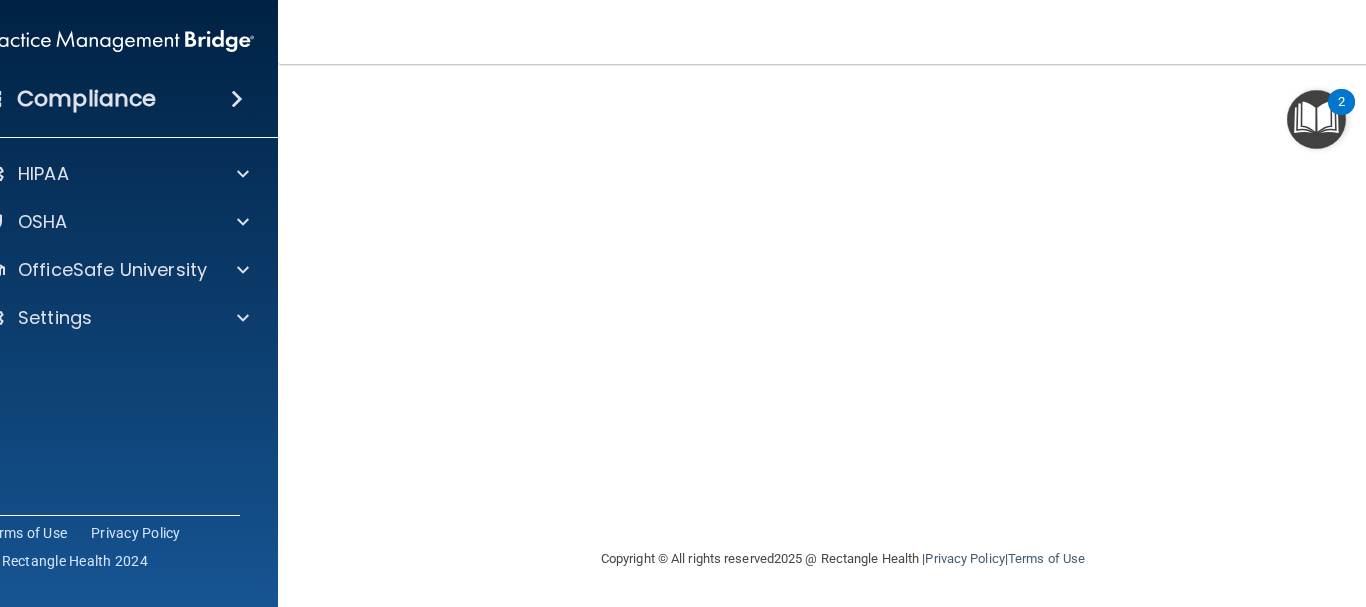 scroll, scrollTop: 0, scrollLeft: 0, axis: both 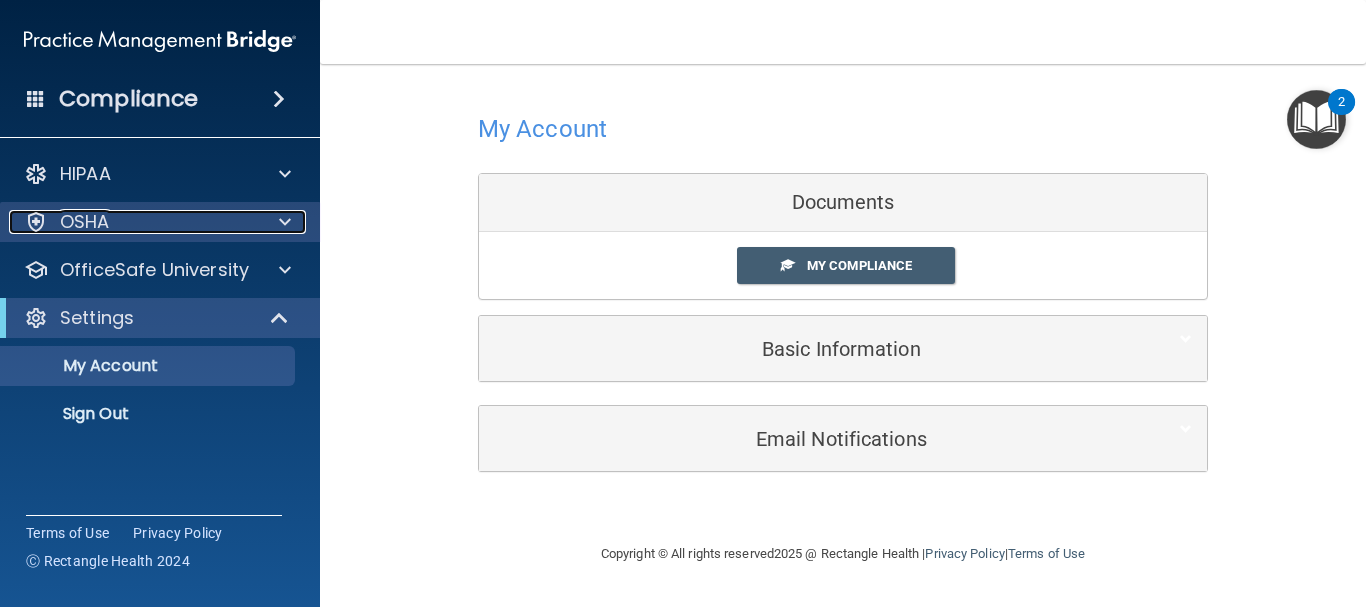 click on "OSHA" at bounding box center (133, 222) 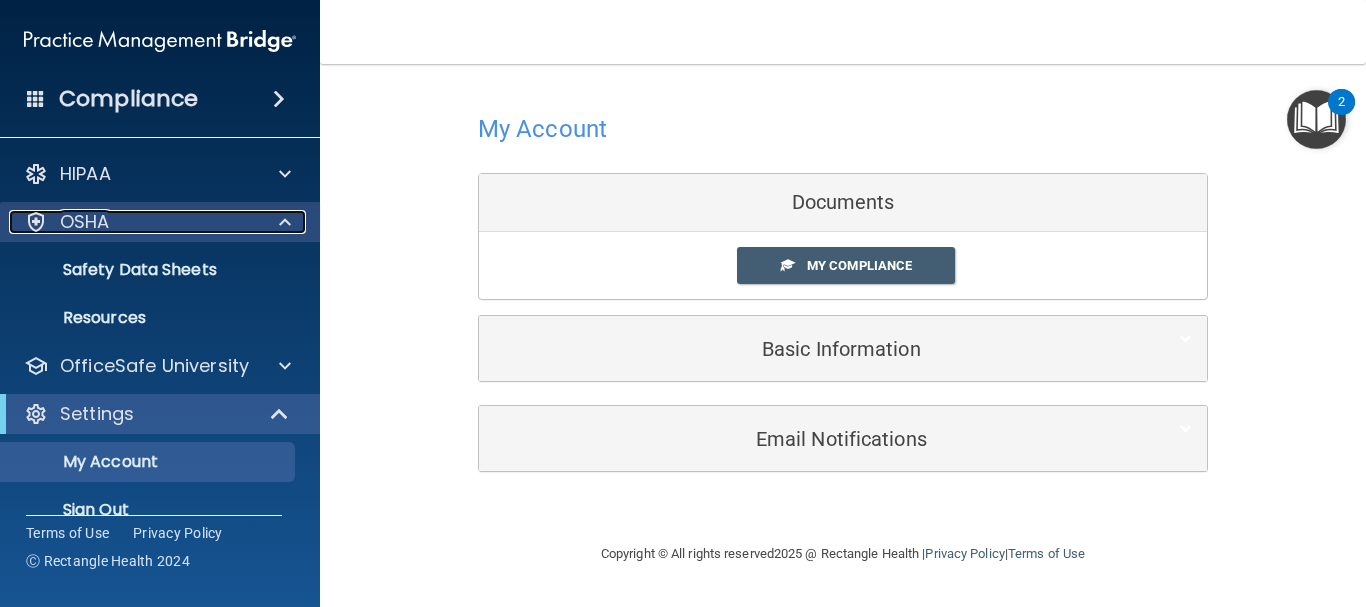 click on "OSHA" at bounding box center (133, 222) 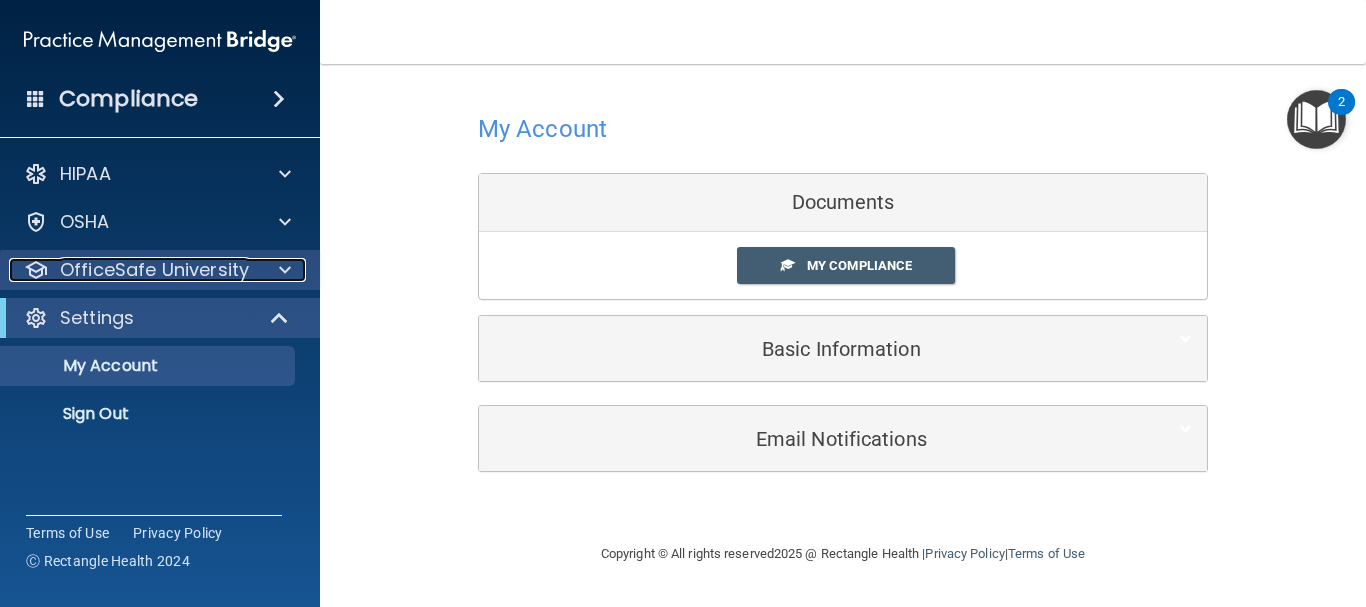click at bounding box center (282, 270) 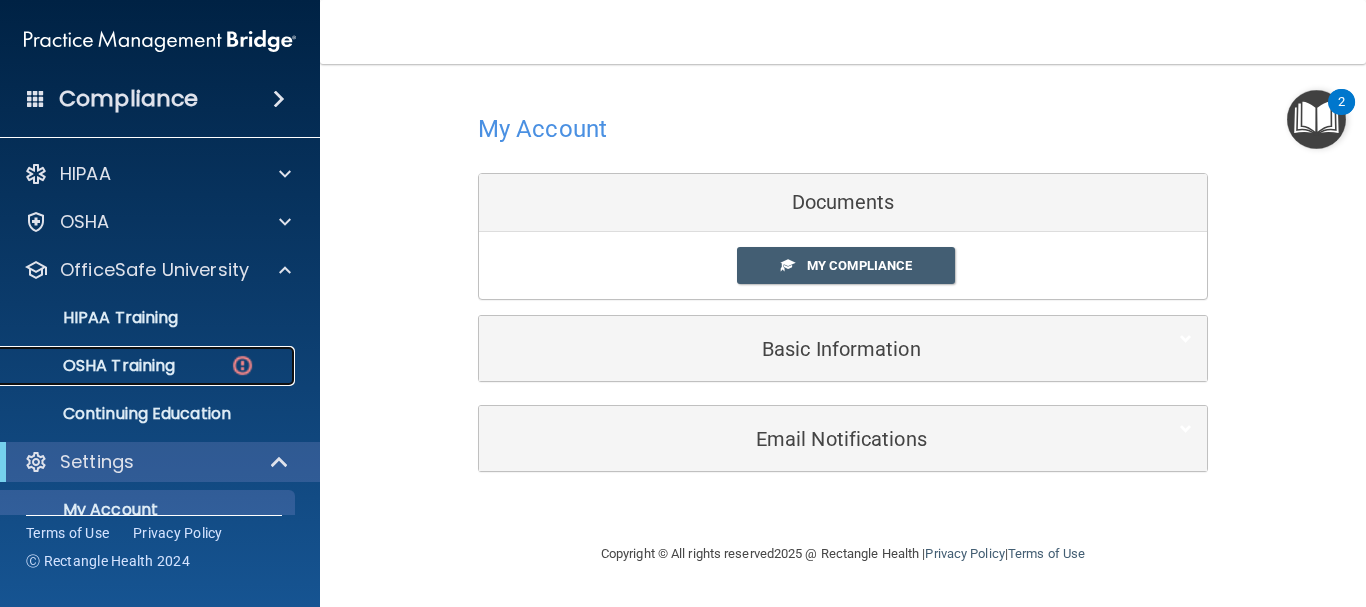 click on "OSHA Training" at bounding box center (149, 366) 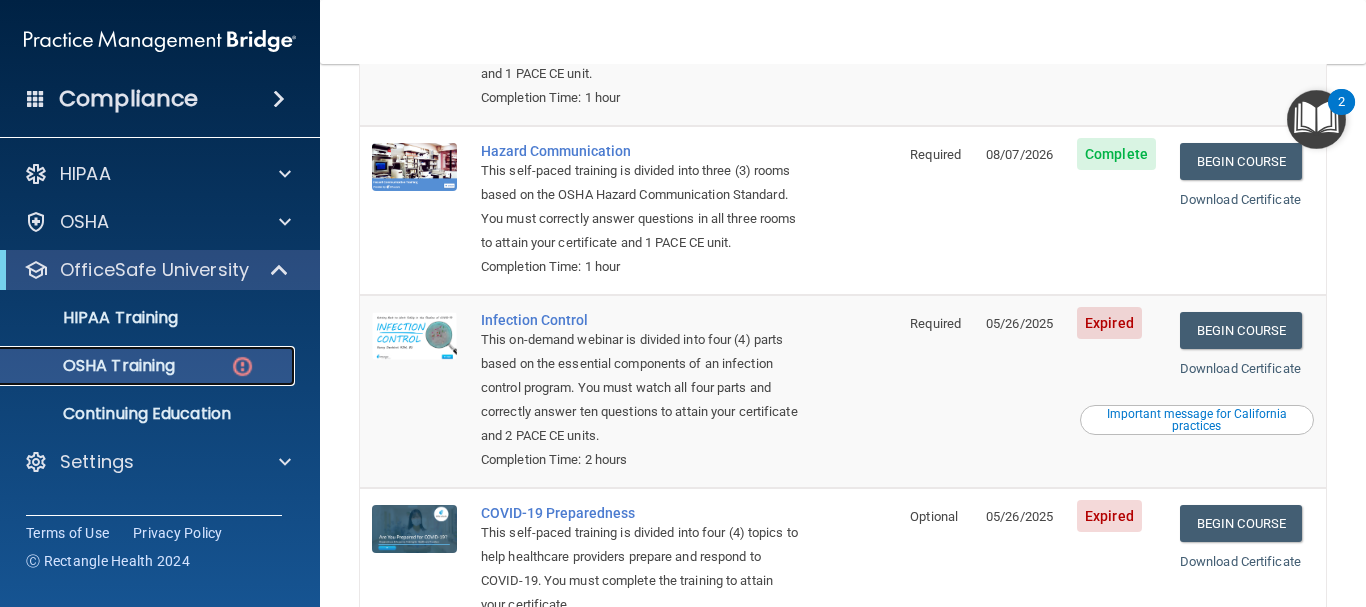 scroll, scrollTop: 349, scrollLeft: 0, axis: vertical 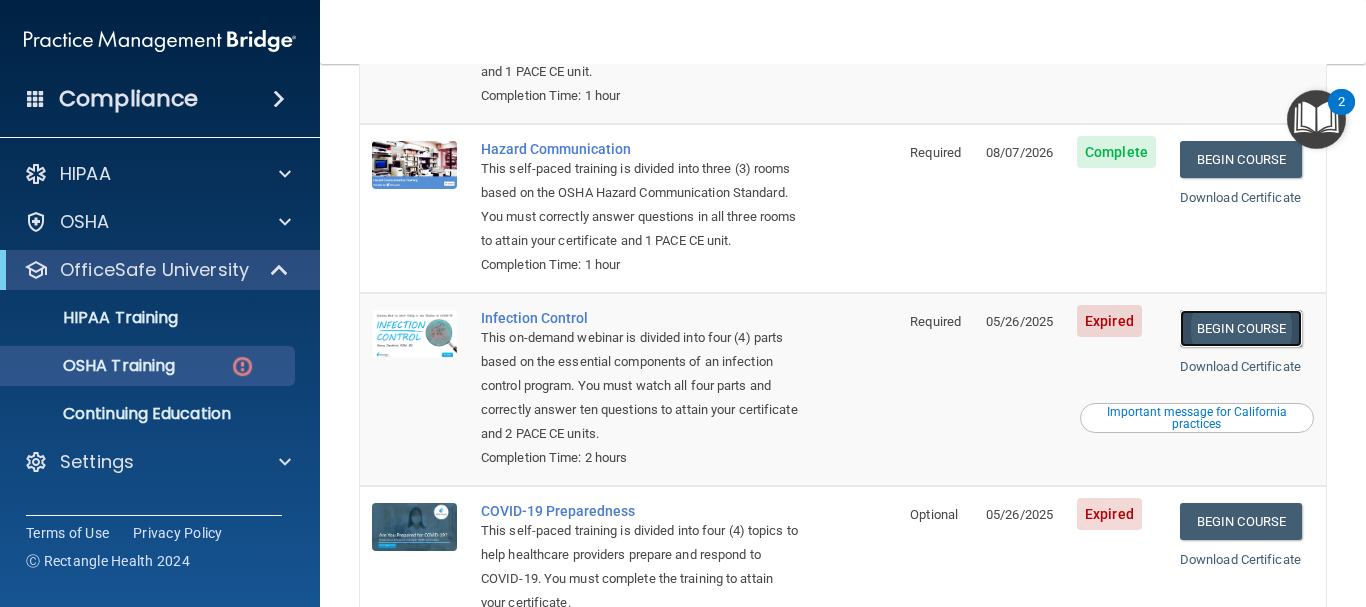 click on "Begin Course" at bounding box center [1241, 328] 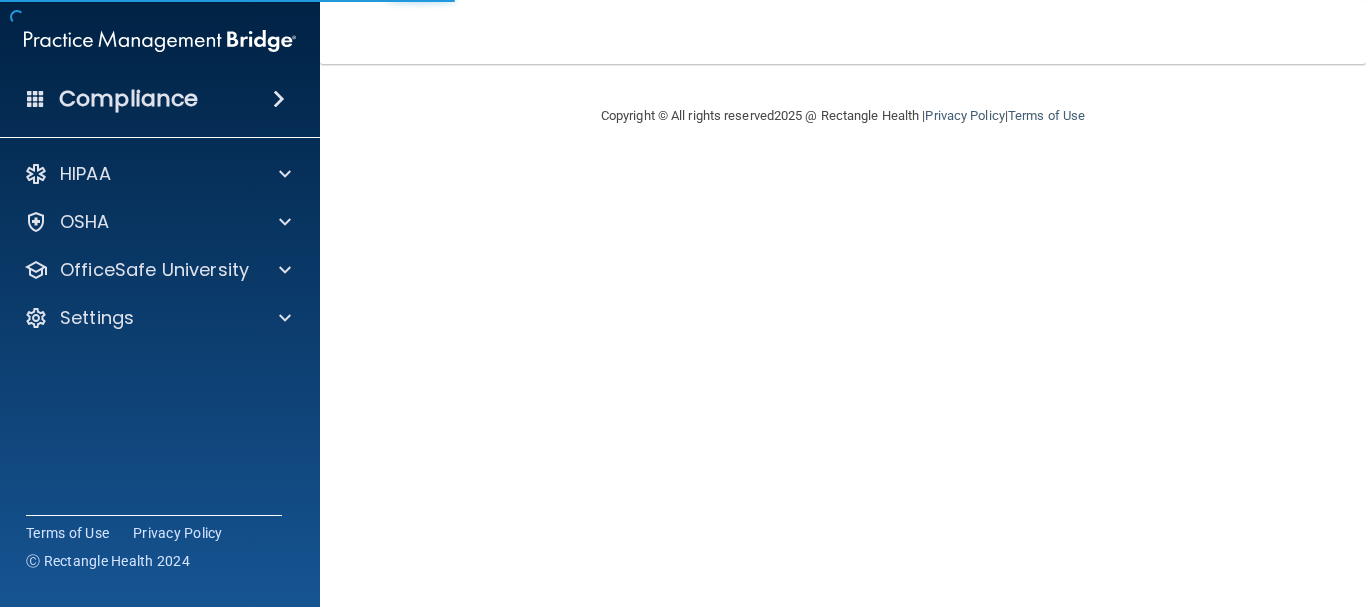 scroll, scrollTop: 0, scrollLeft: 0, axis: both 